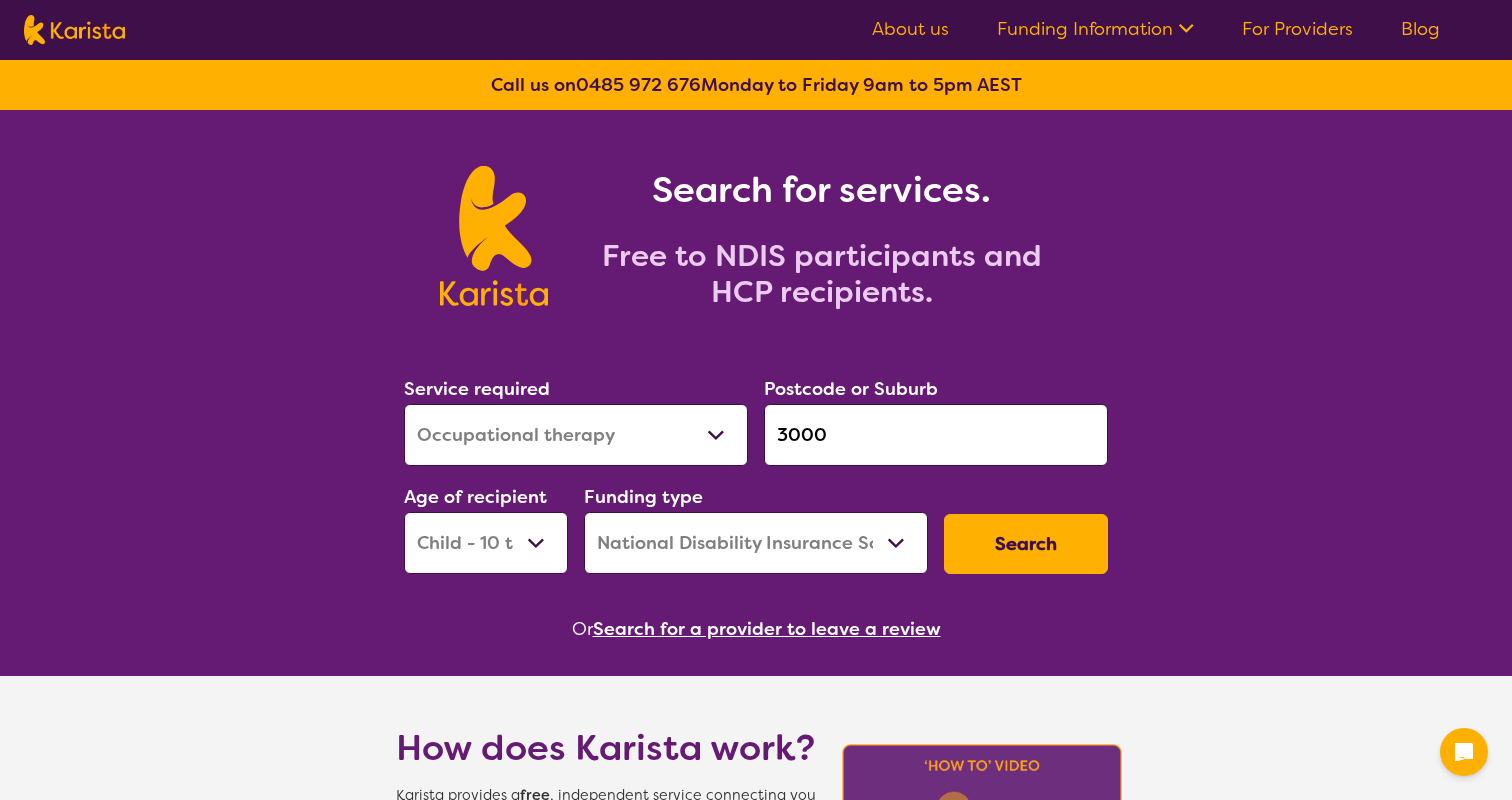 select on "Occupational therapy" 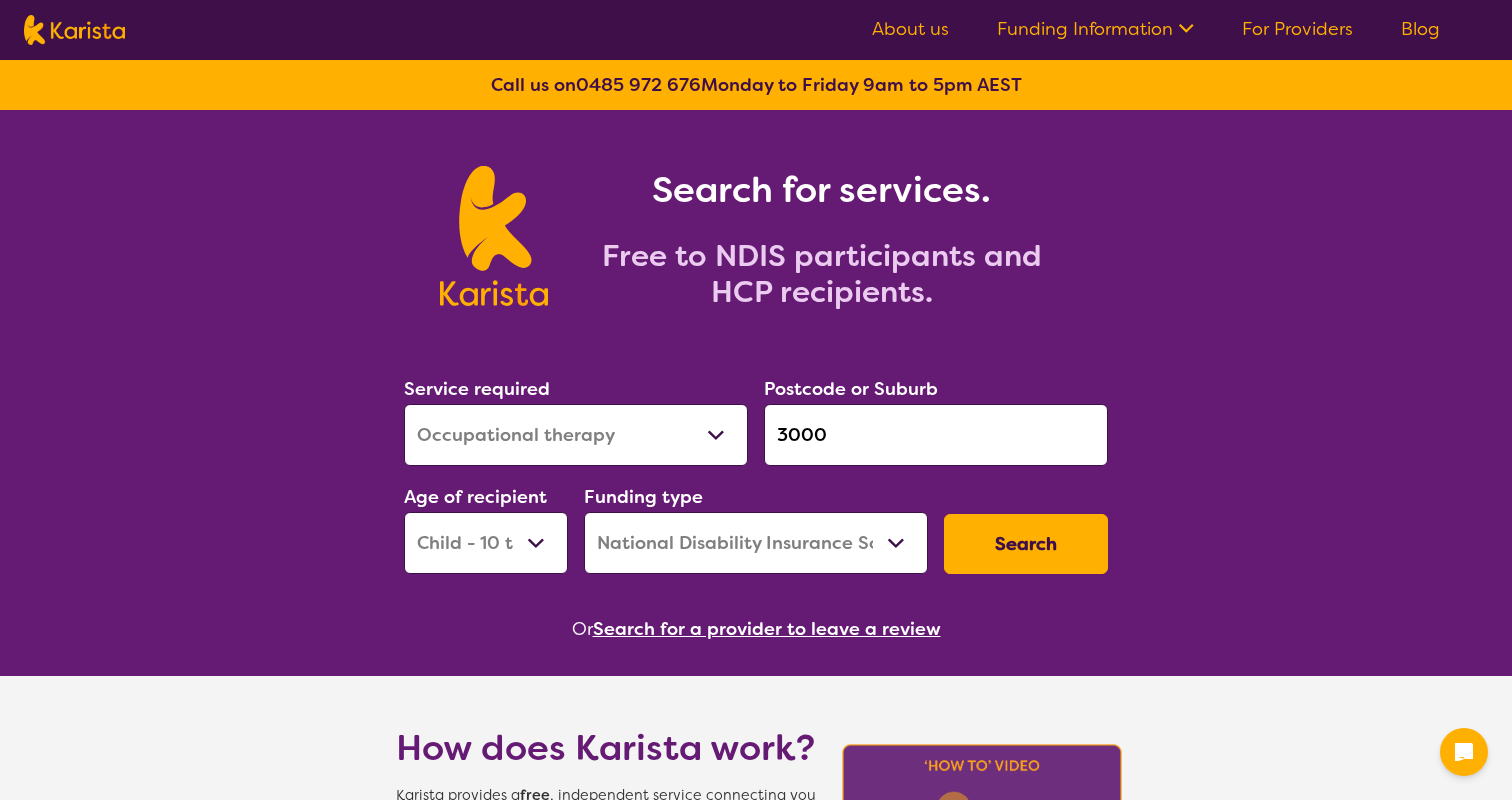 click on "About us" at bounding box center (910, 29) 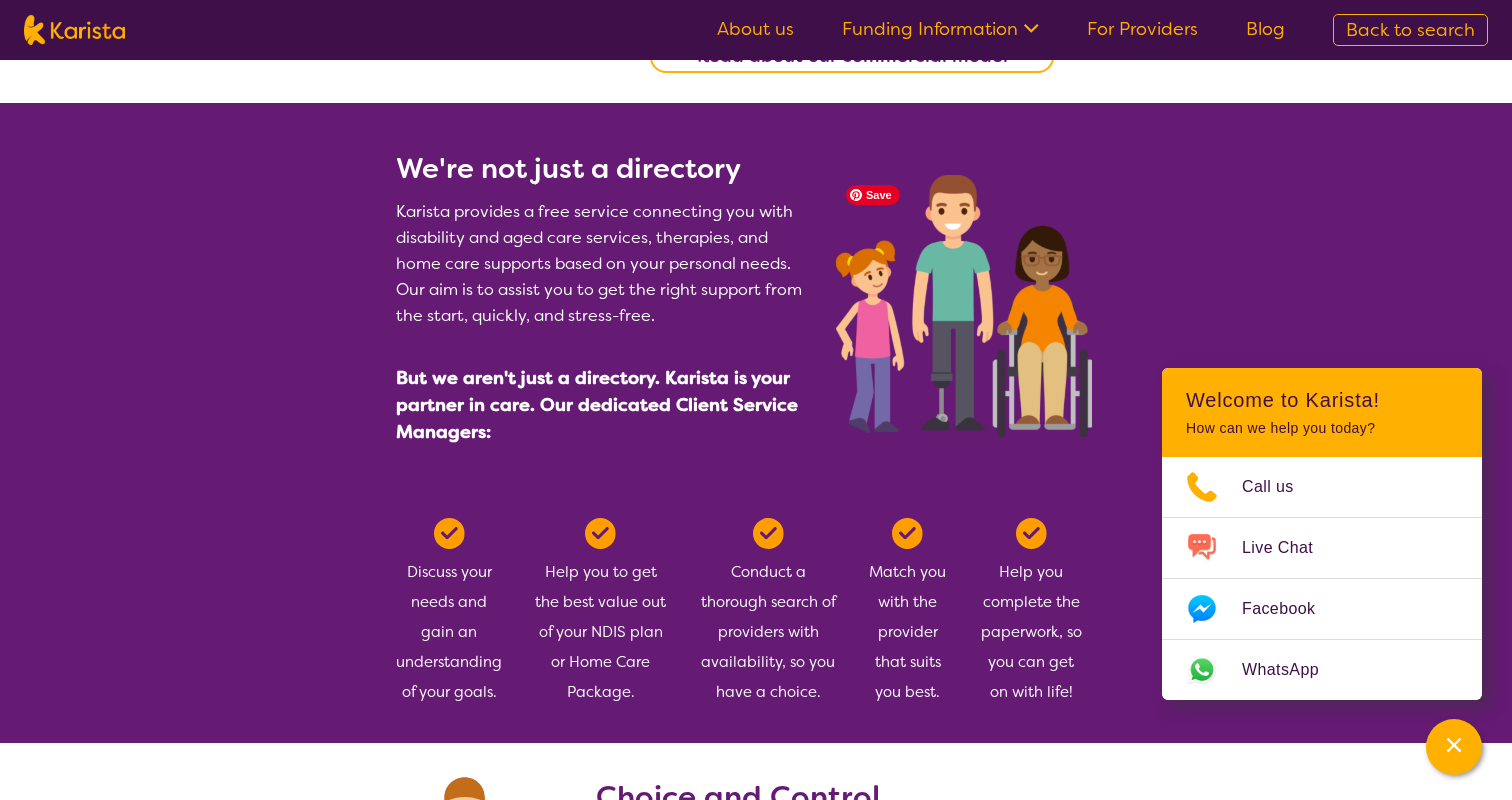 scroll, scrollTop: 845, scrollLeft: 0, axis: vertical 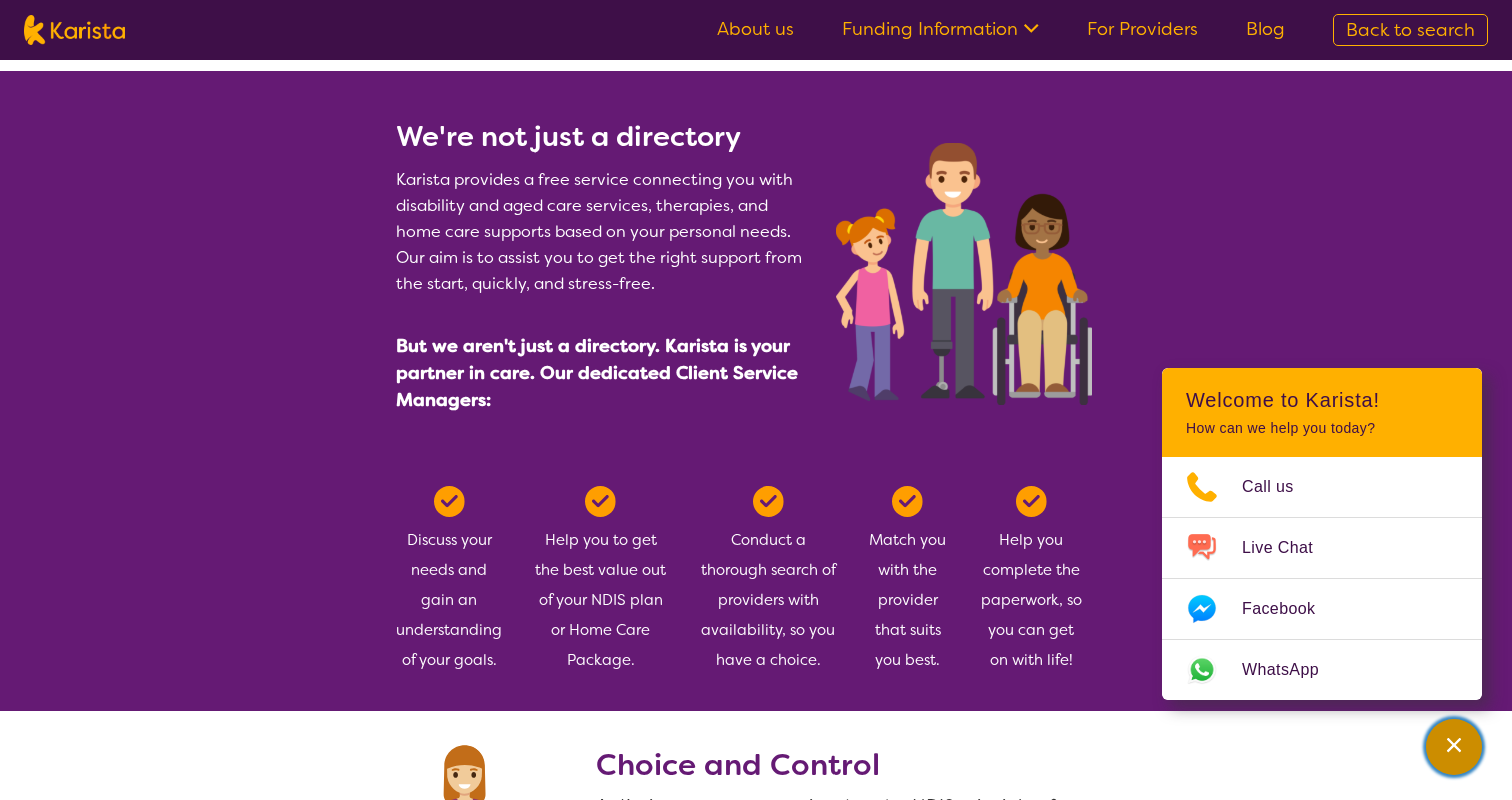 click at bounding box center (1454, 747) 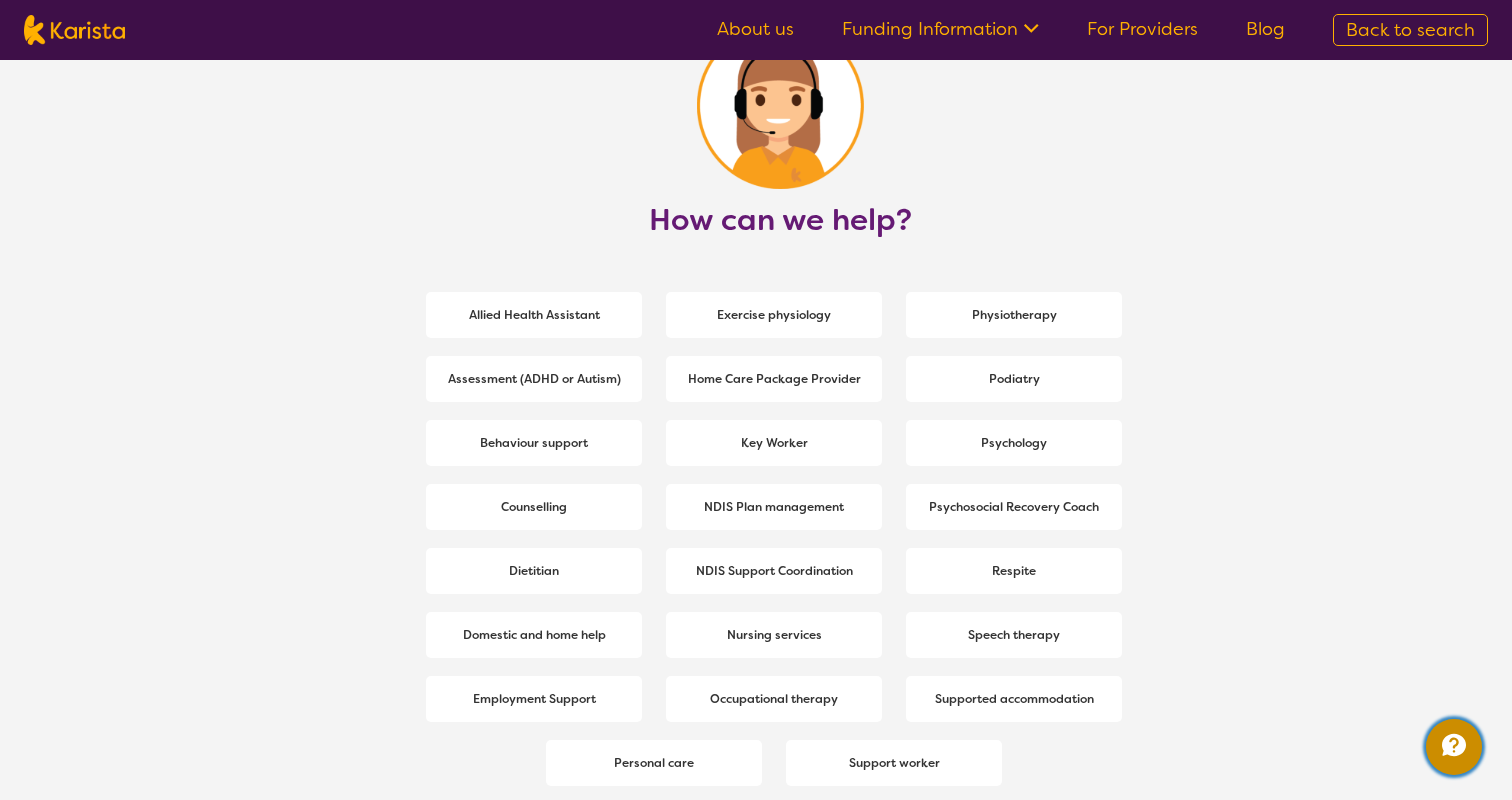 scroll, scrollTop: 2600, scrollLeft: 0, axis: vertical 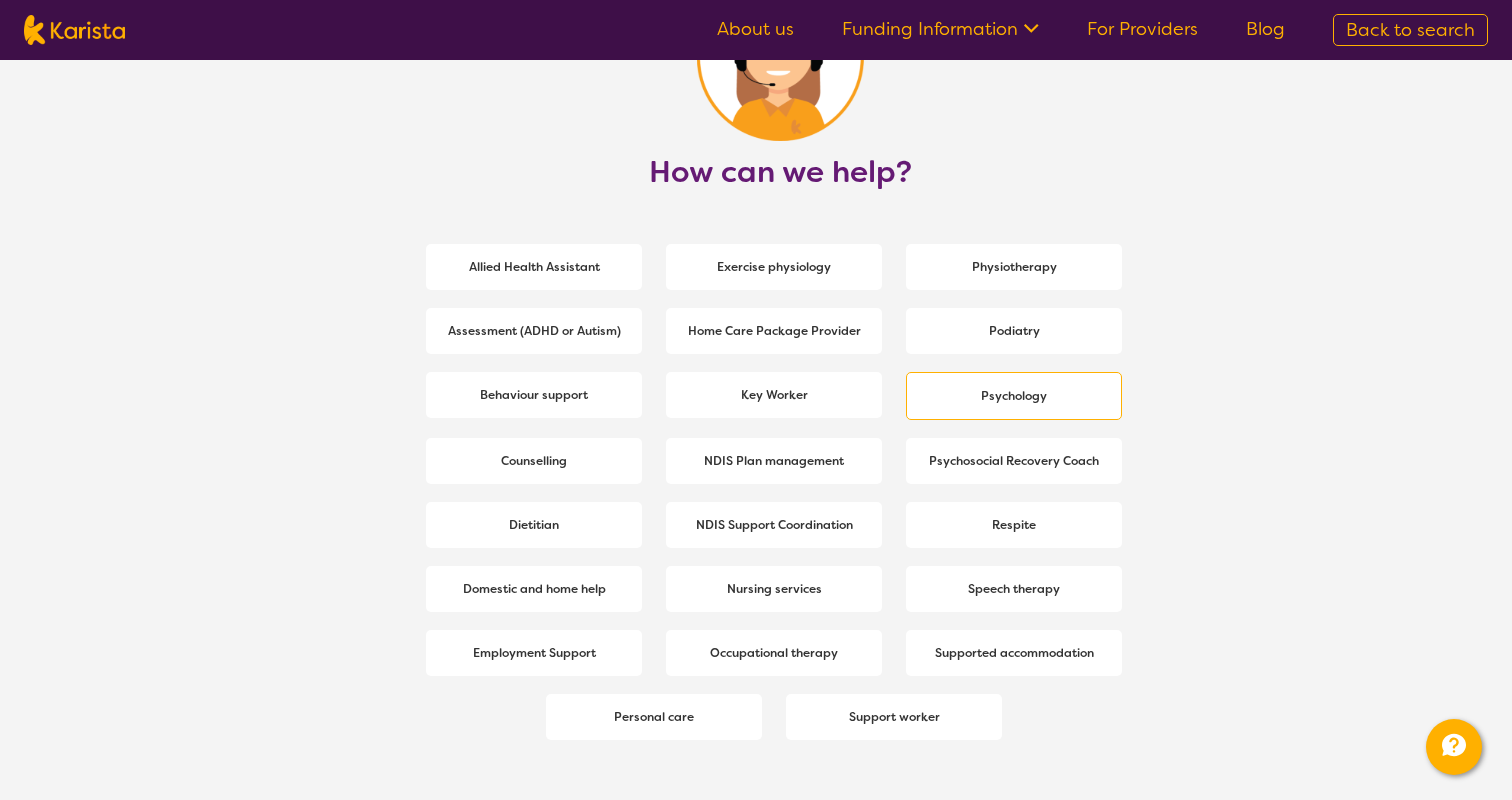 click on "Psychology" at bounding box center [1014, 396] 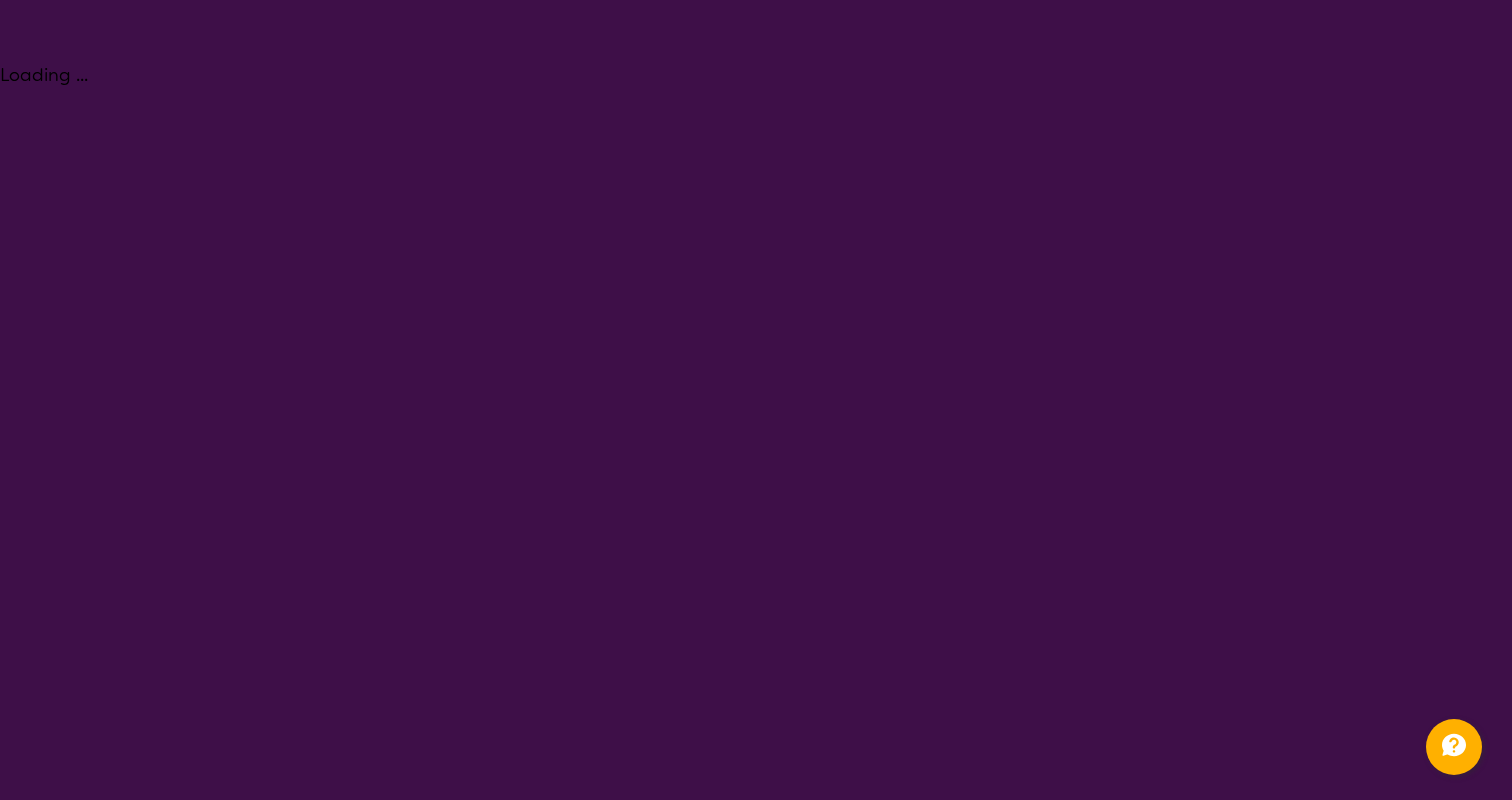 select on "Psychology" 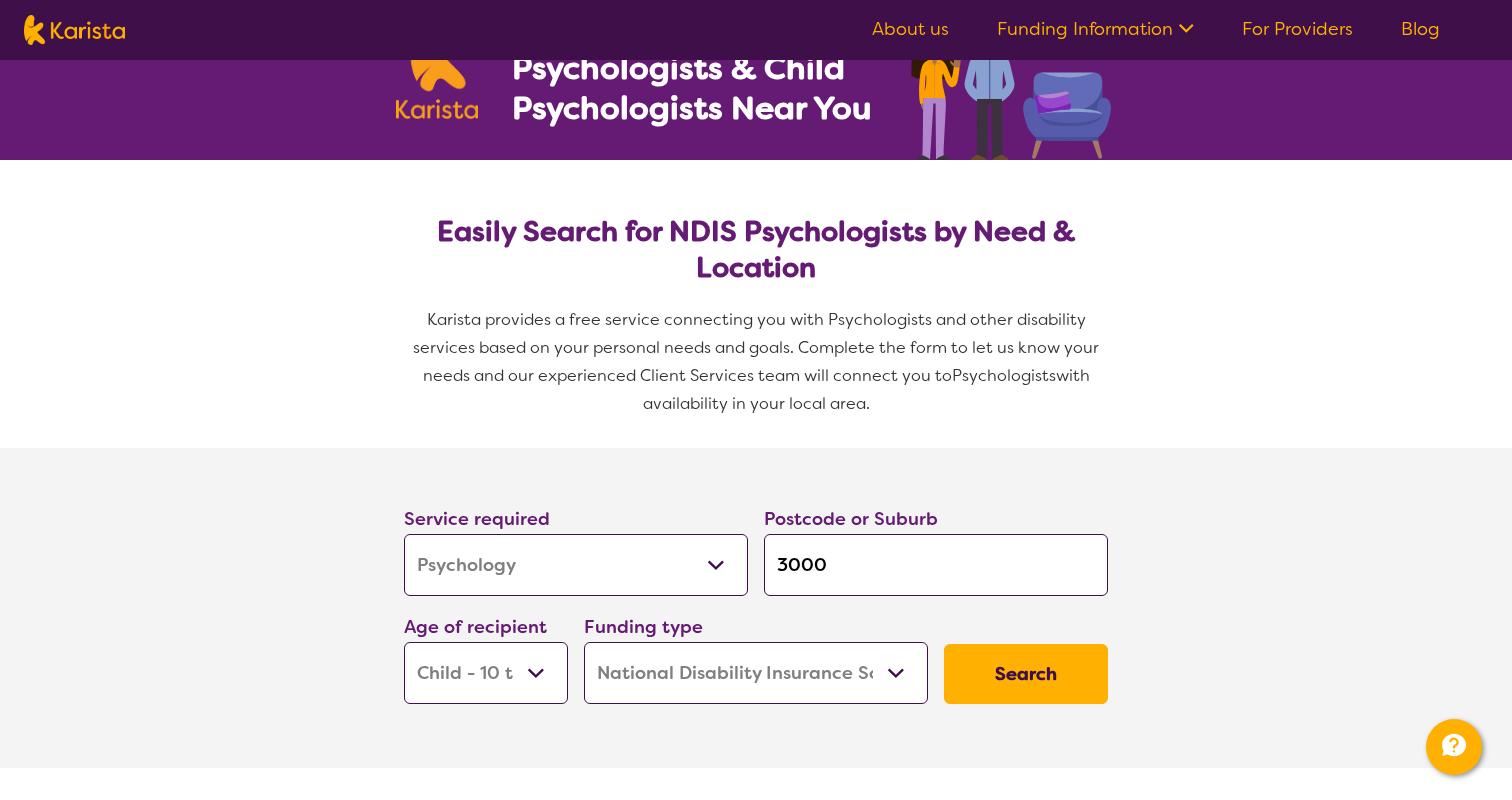 scroll, scrollTop: 0, scrollLeft: 0, axis: both 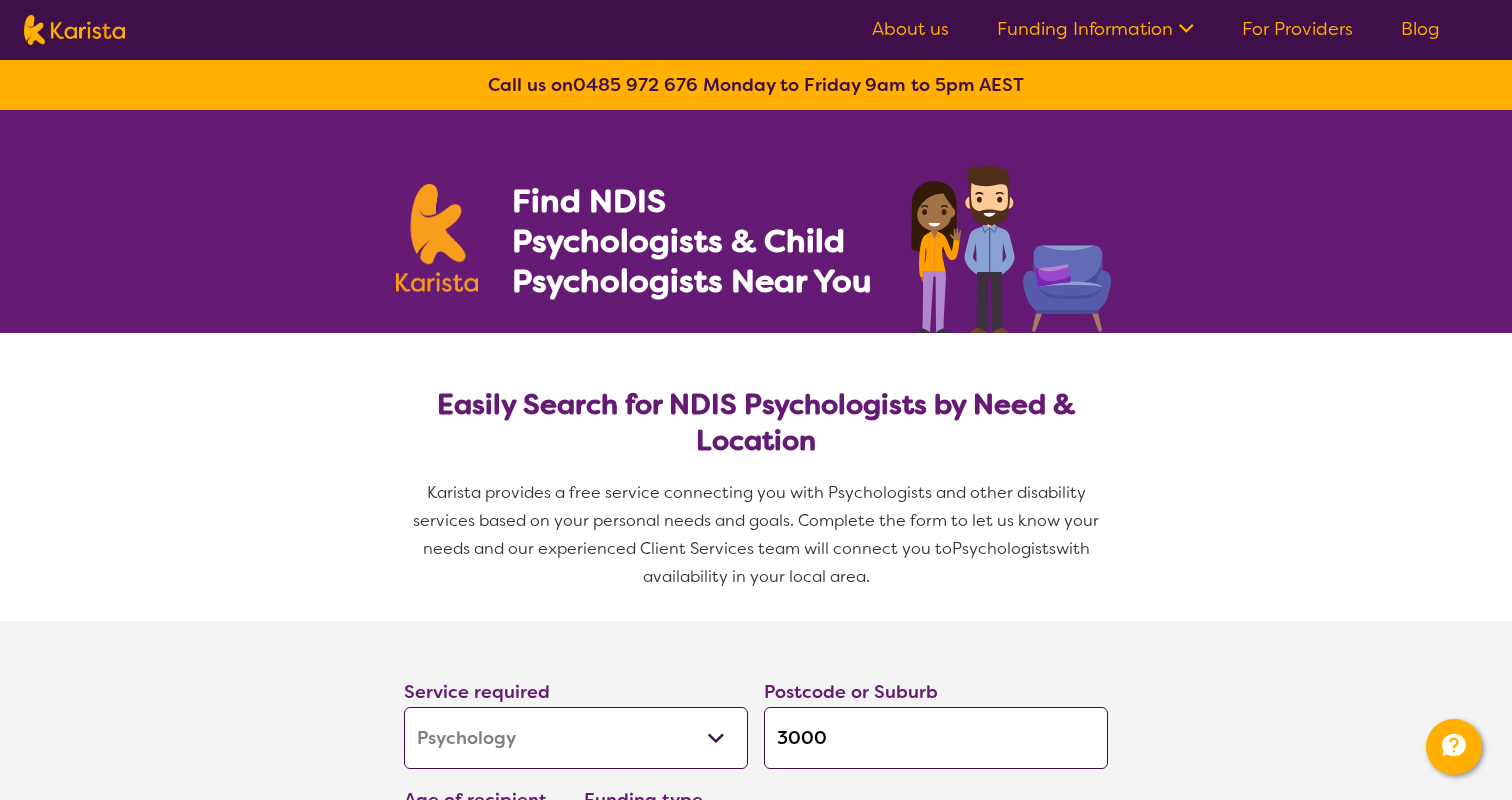 click on "Funding Information" at bounding box center (1095, 29) 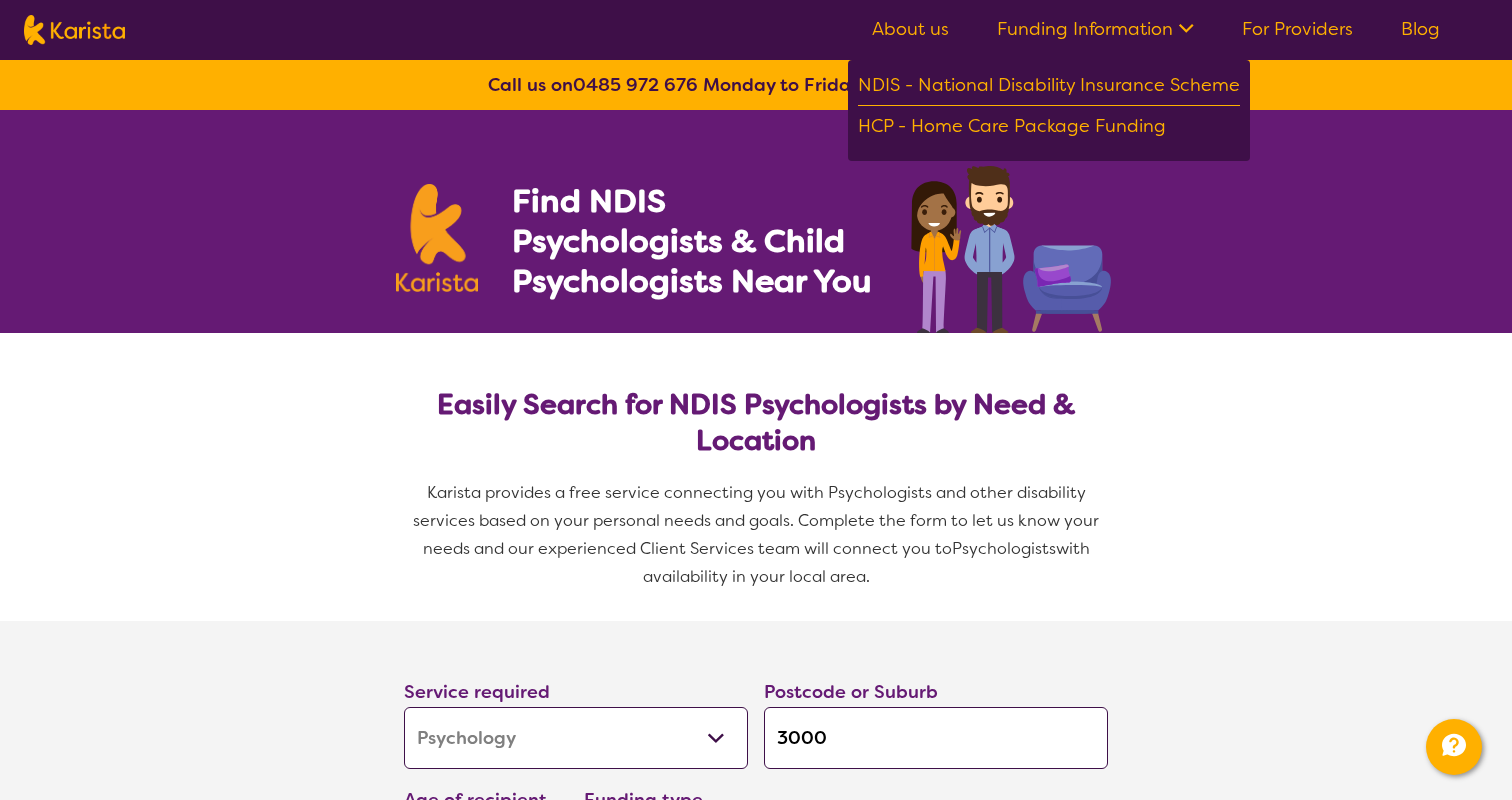 click on "About us Funding Information NDIS - National Disability Insurance Scheme HCP -  Home Care Package Funding For Providers Blog" at bounding box center (756, 30) 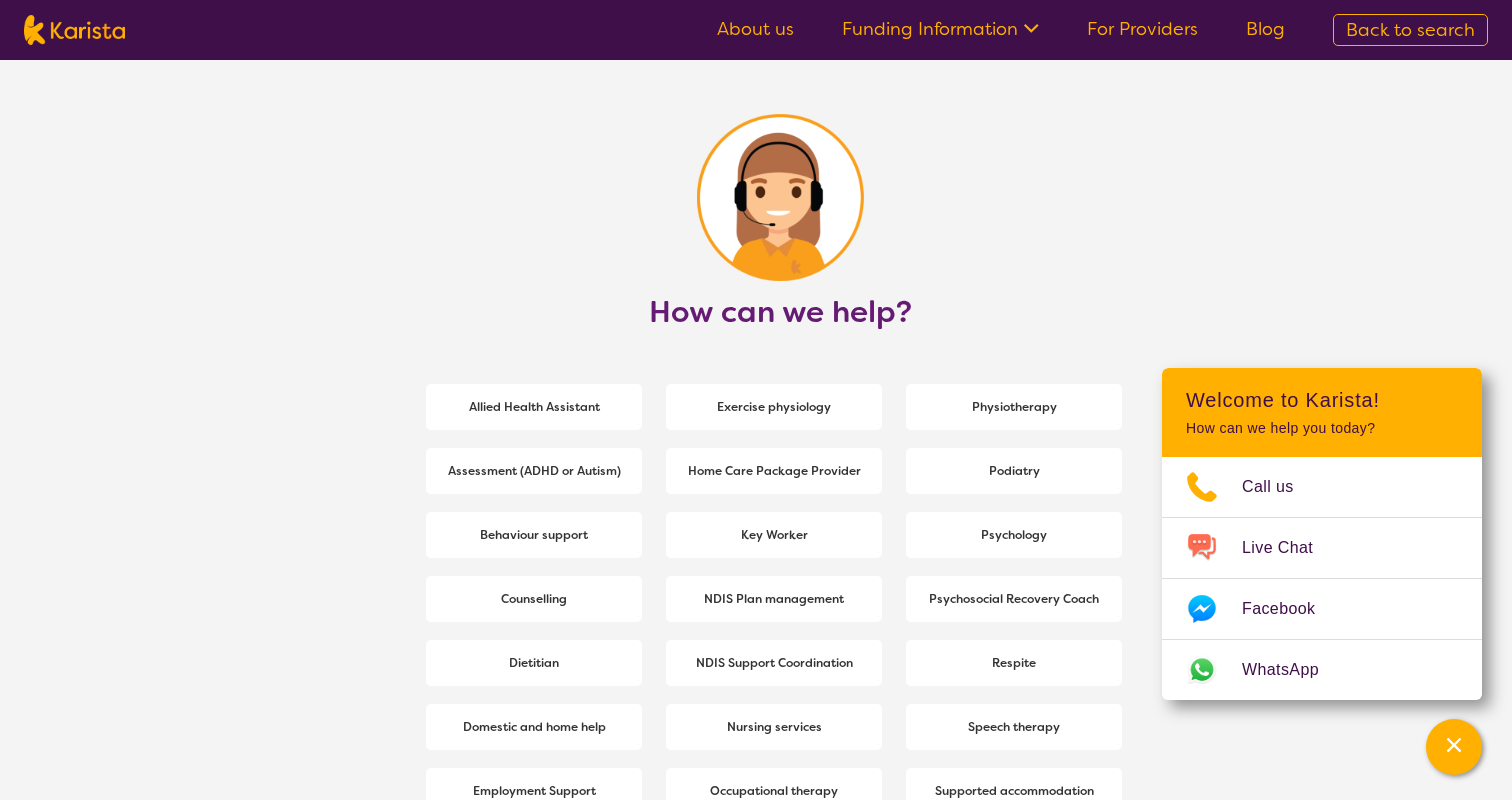 scroll, scrollTop: 2506, scrollLeft: 0, axis: vertical 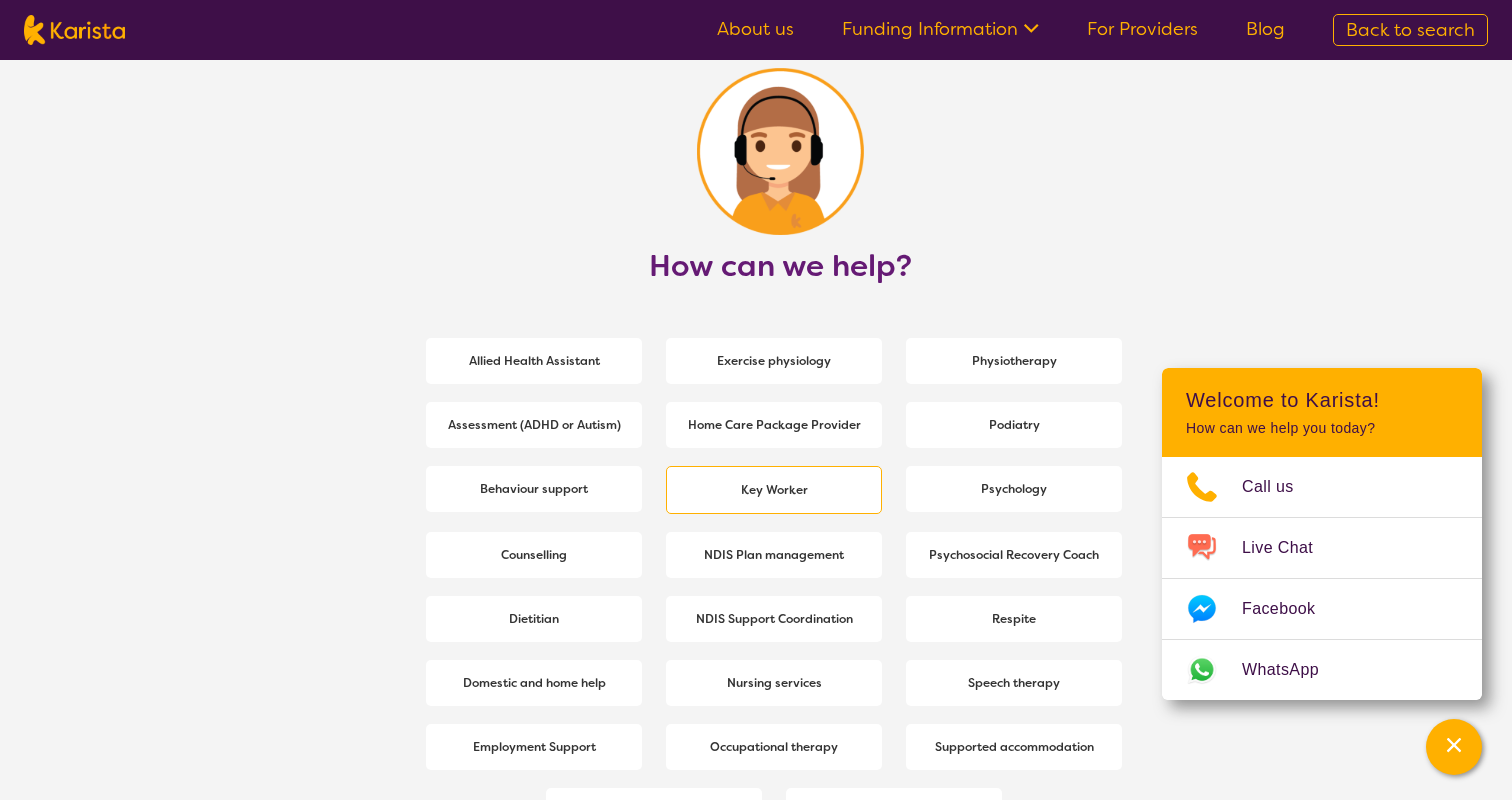 click on "Key Worker" at bounding box center (774, 490) 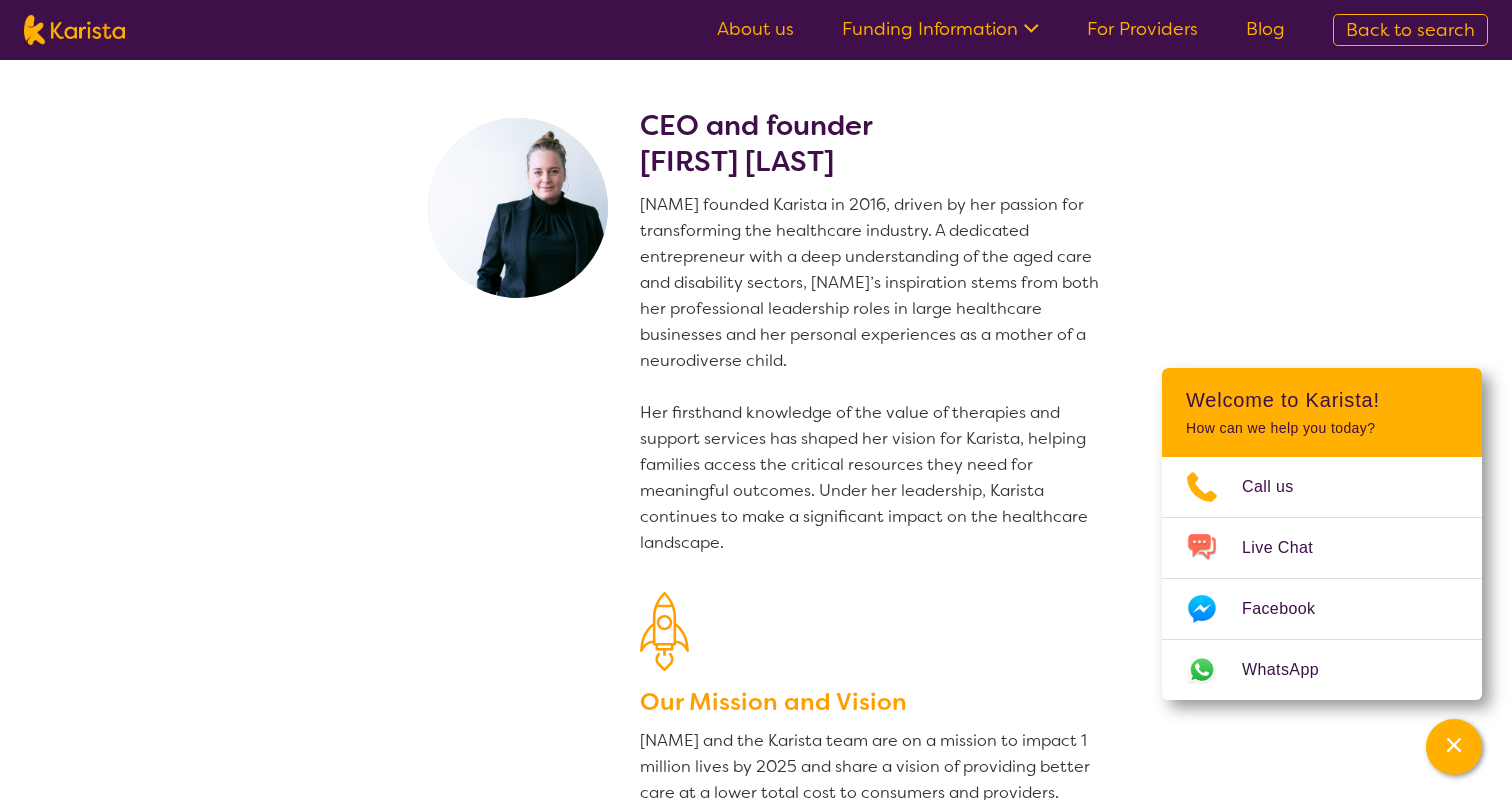 select on "Key Worker" 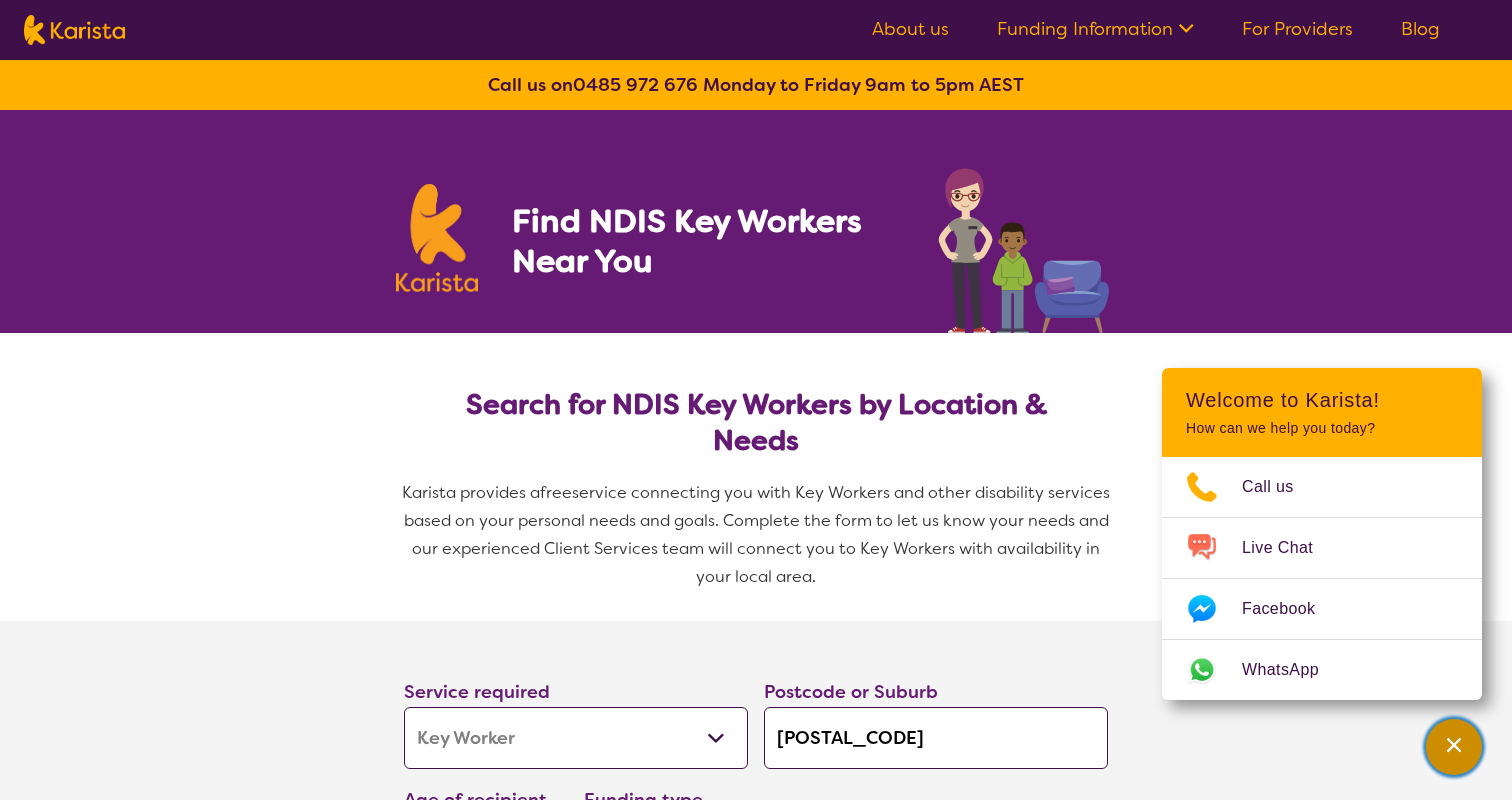 click at bounding box center [1454, 747] 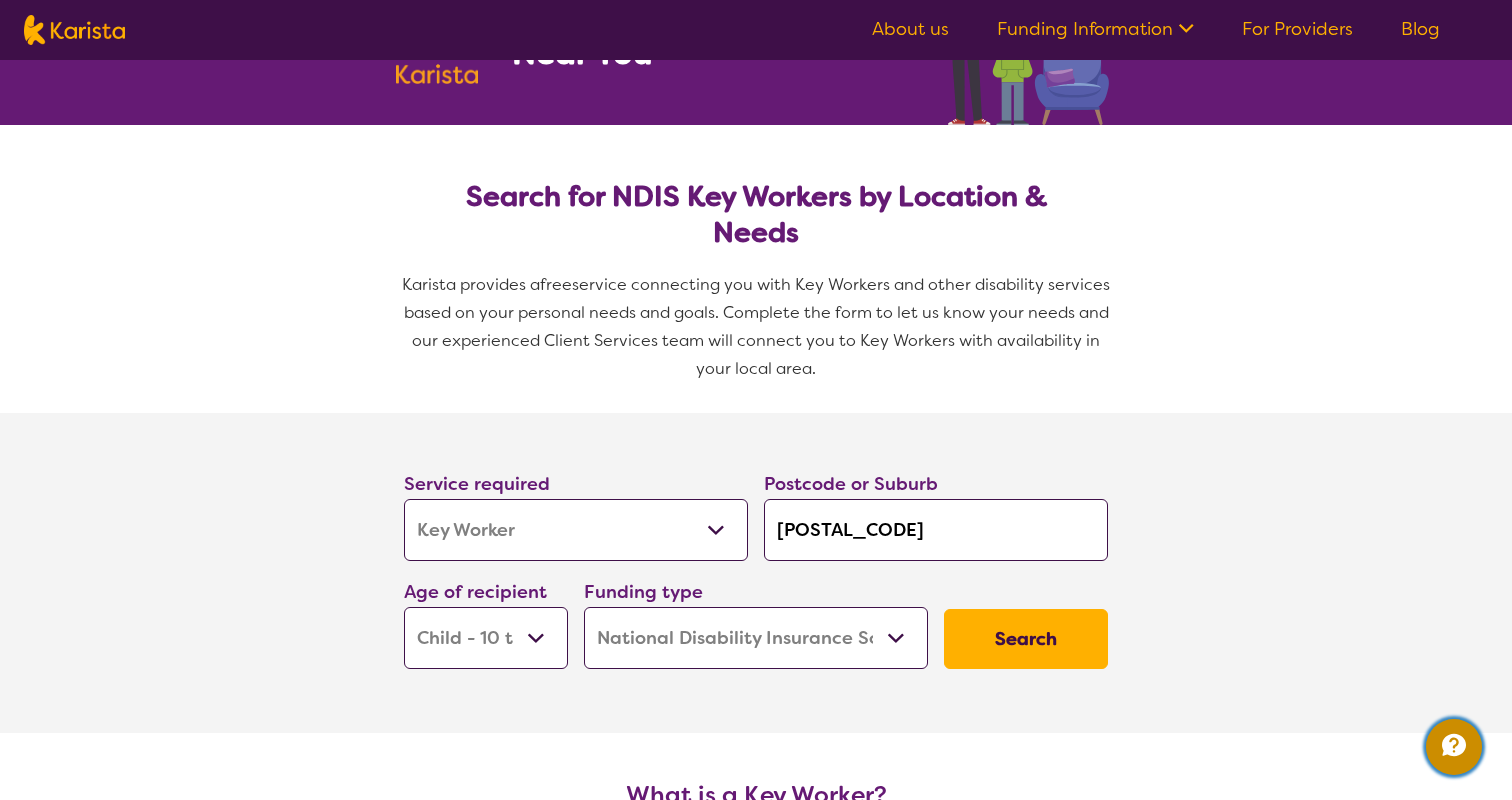 scroll, scrollTop: 0, scrollLeft: 0, axis: both 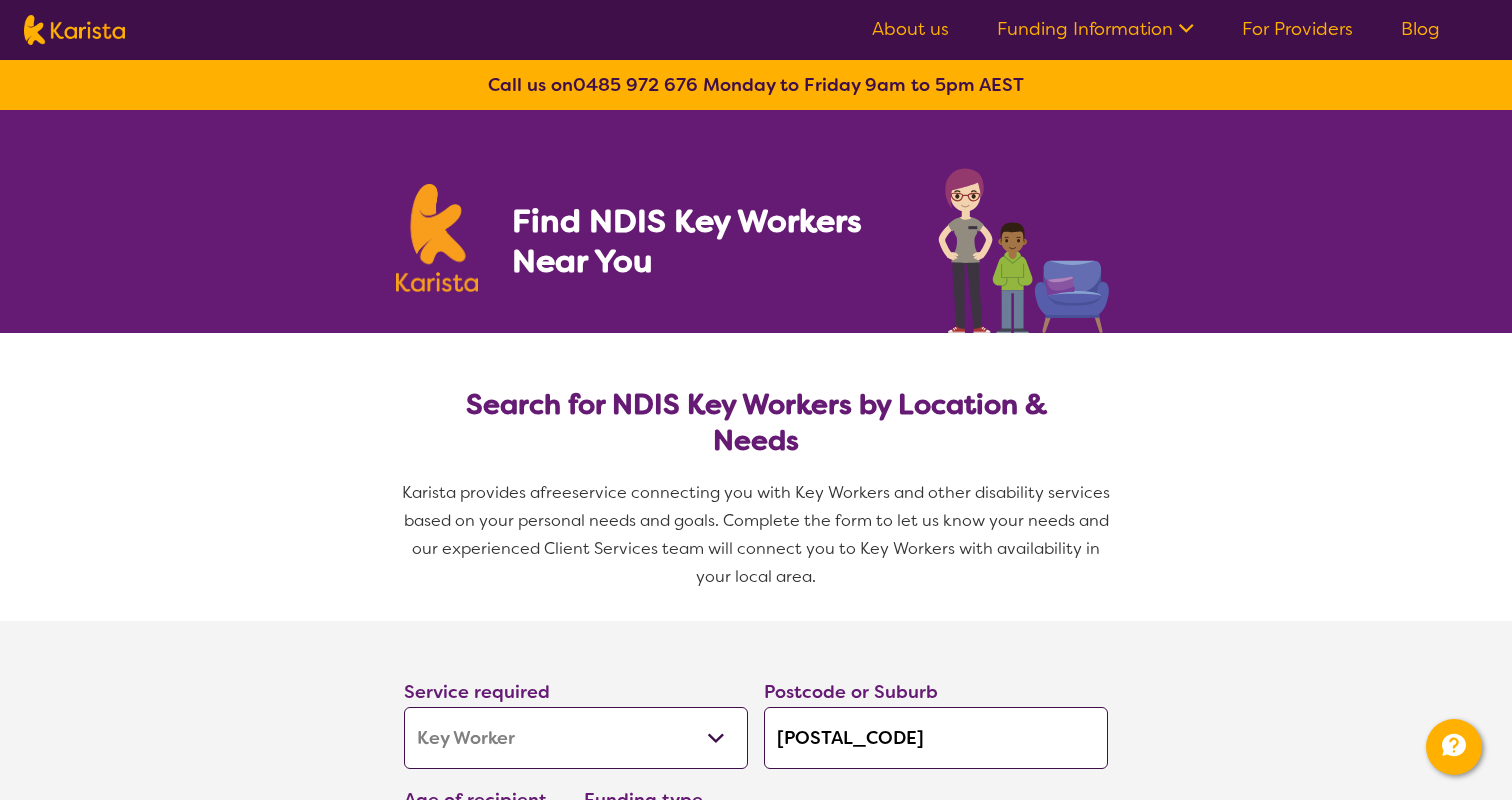 click on "Funding Information" at bounding box center [1095, 29] 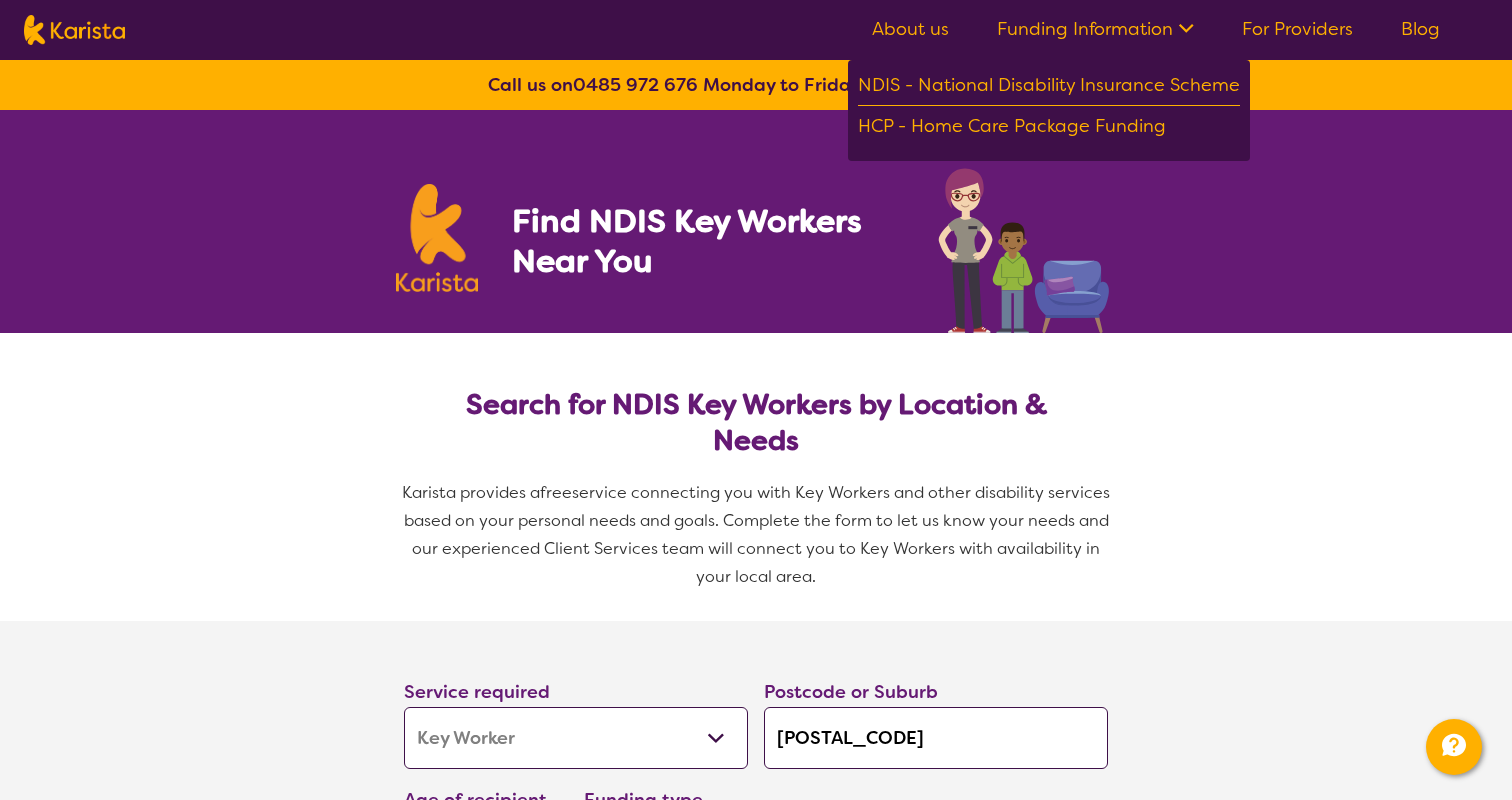 click on "Funding Information" at bounding box center [1095, 29] 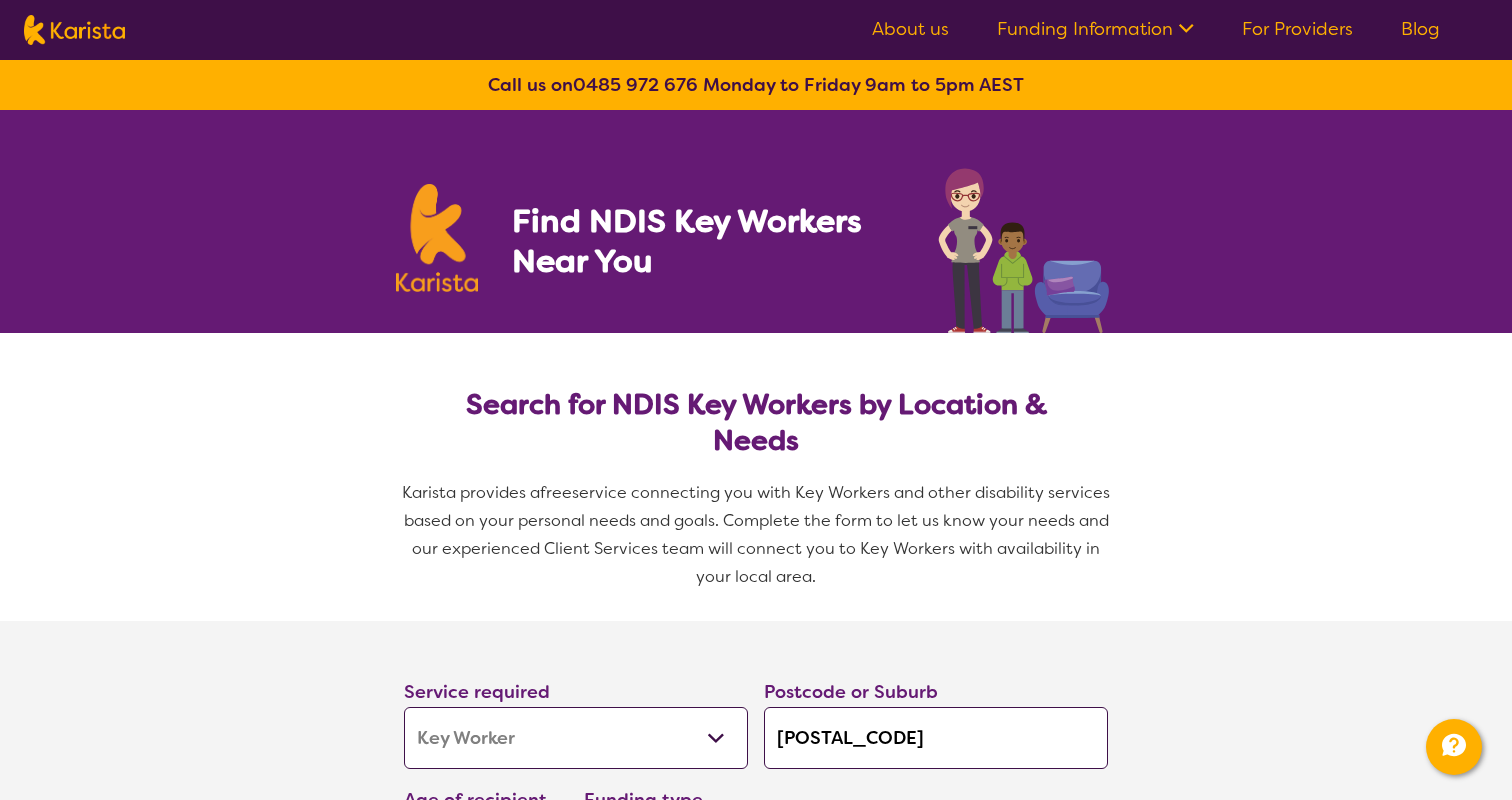 click on "About us Funding Information NDIS - National Disability Insurance Scheme HCP -  Home Care Package Funding For Providers Blog" at bounding box center (756, 30) 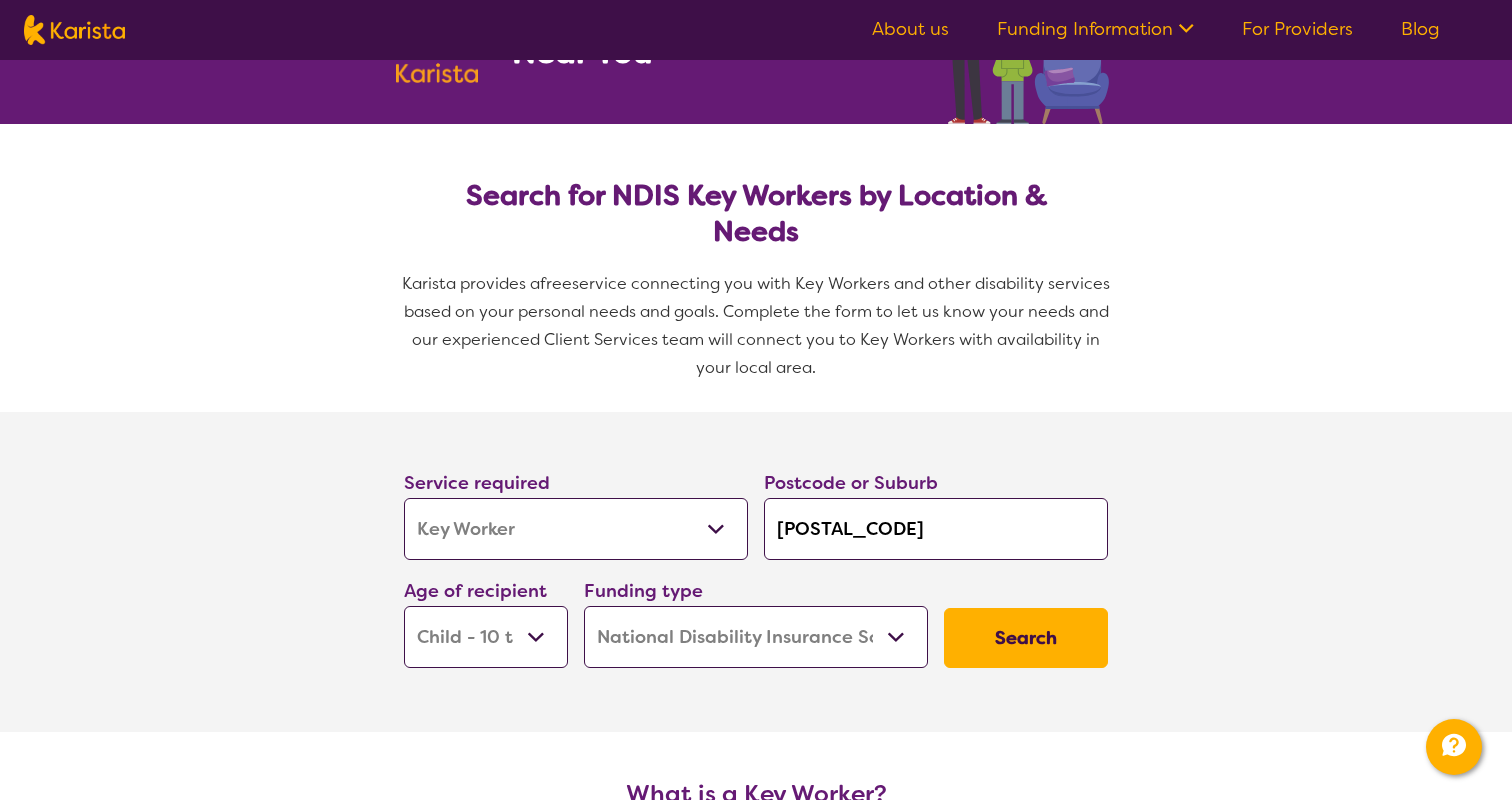 scroll, scrollTop: 0, scrollLeft: 0, axis: both 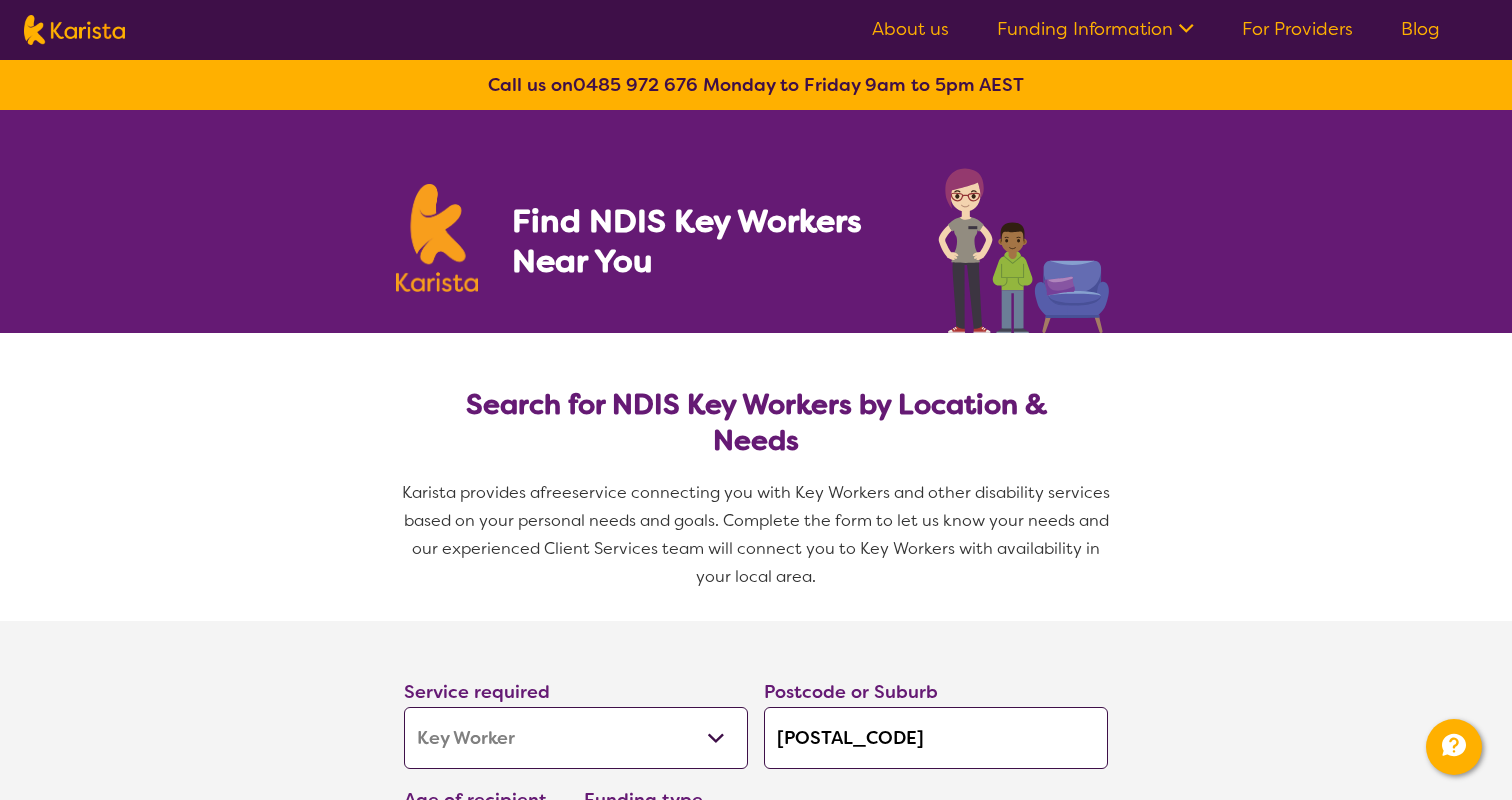 click on "About us" at bounding box center (910, 29) 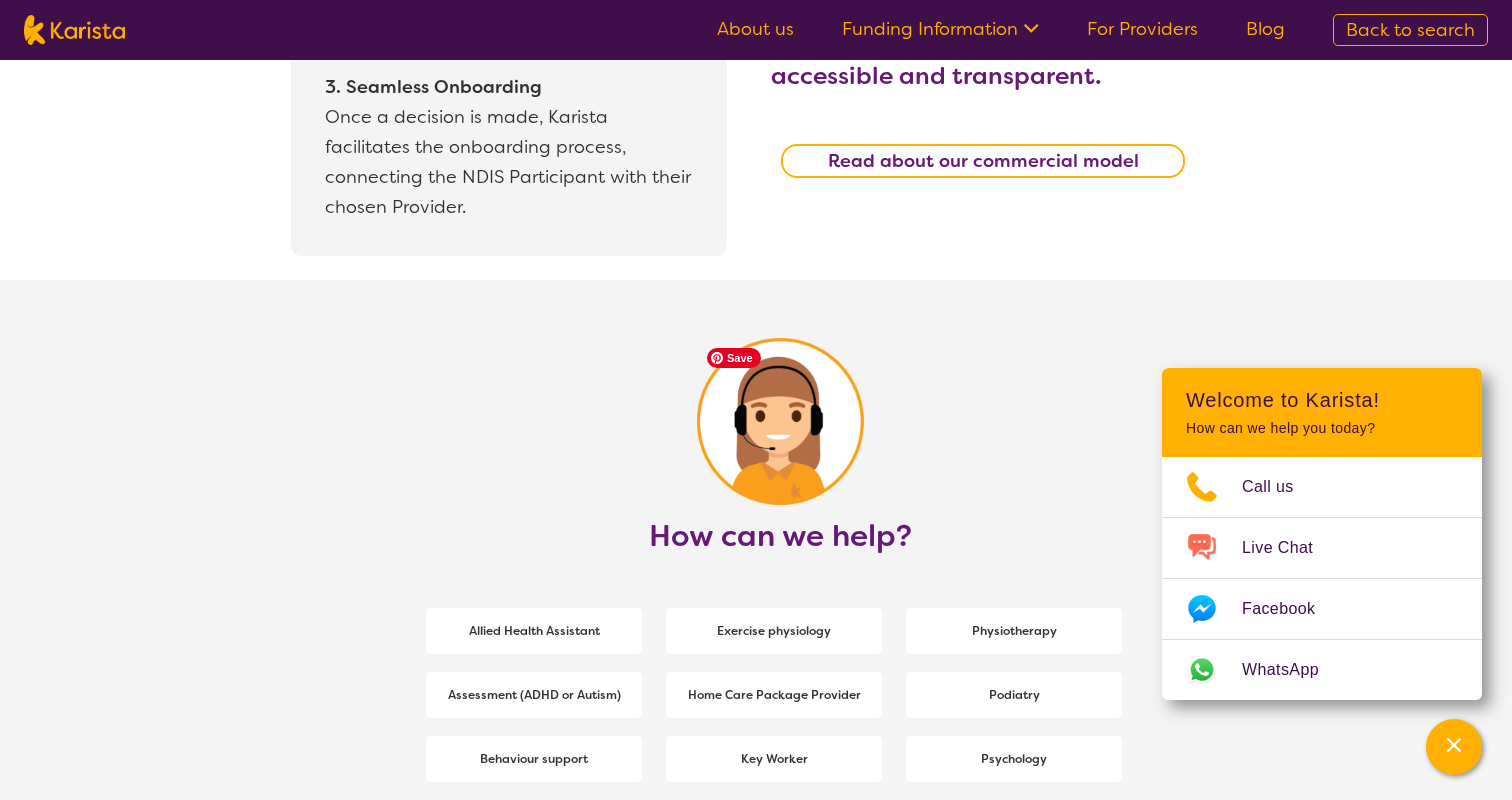 scroll, scrollTop: 2247, scrollLeft: 0, axis: vertical 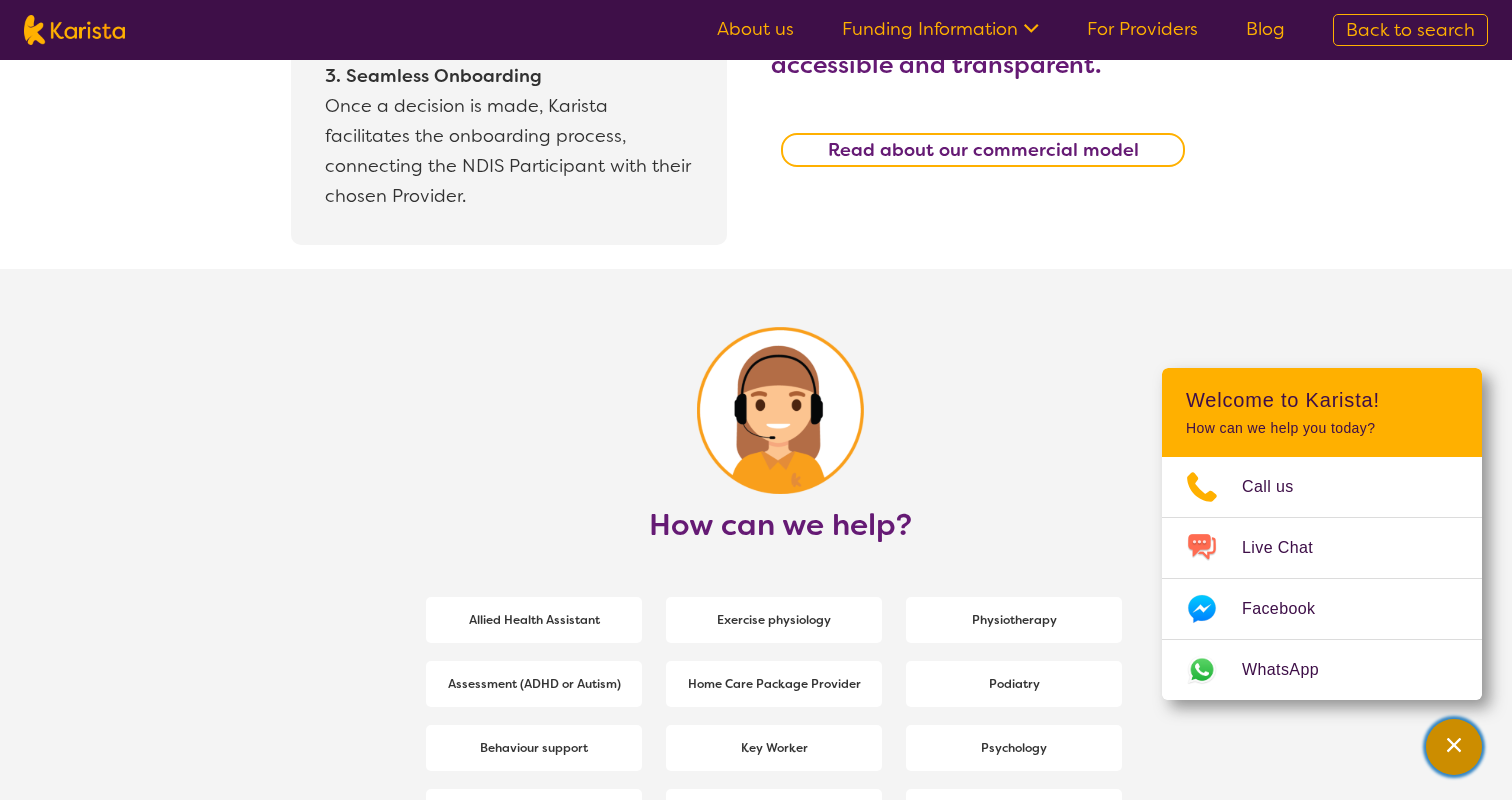 click 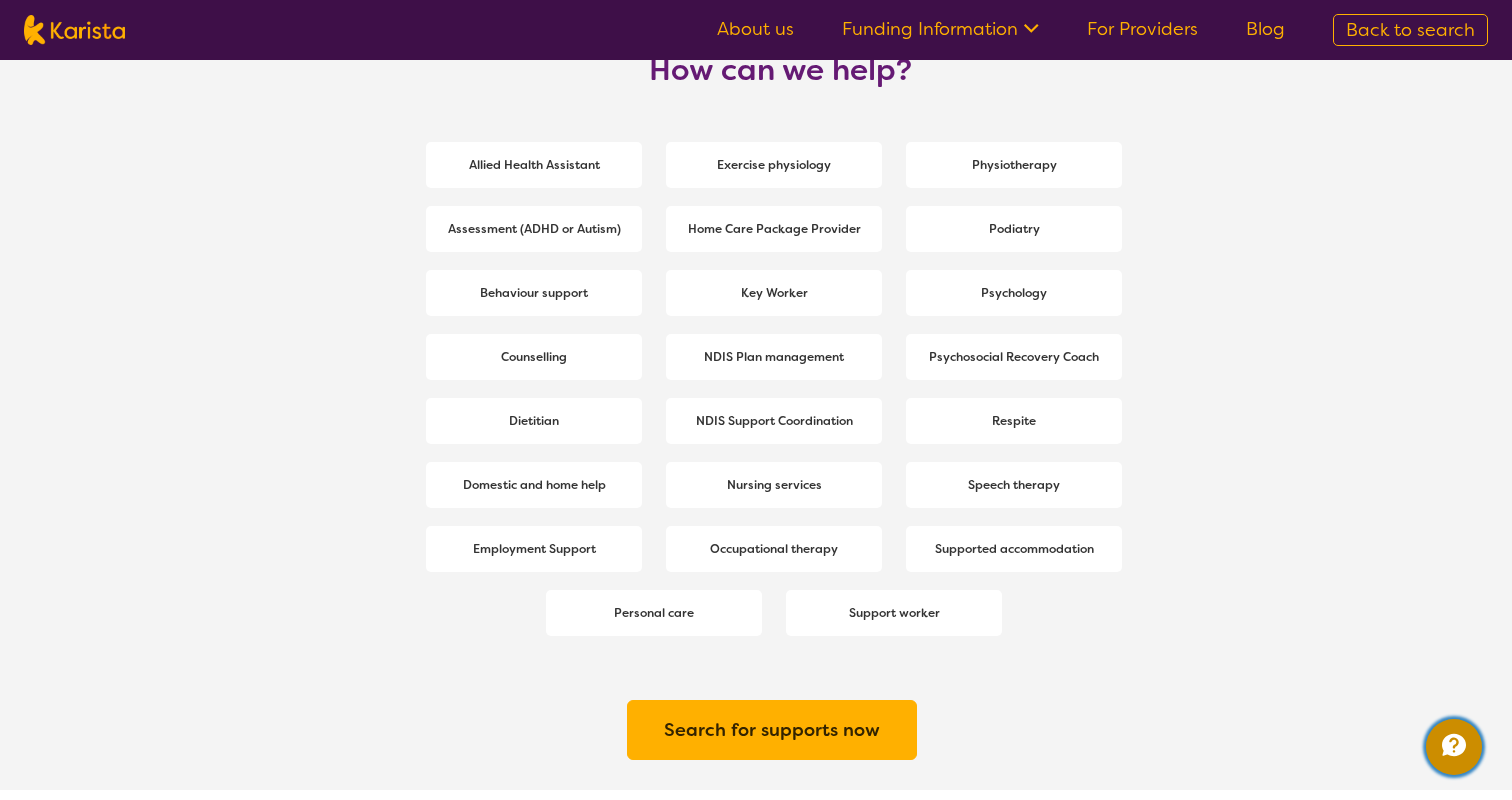 scroll, scrollTop: 2849, scrollLeft: 0, axis: vertical 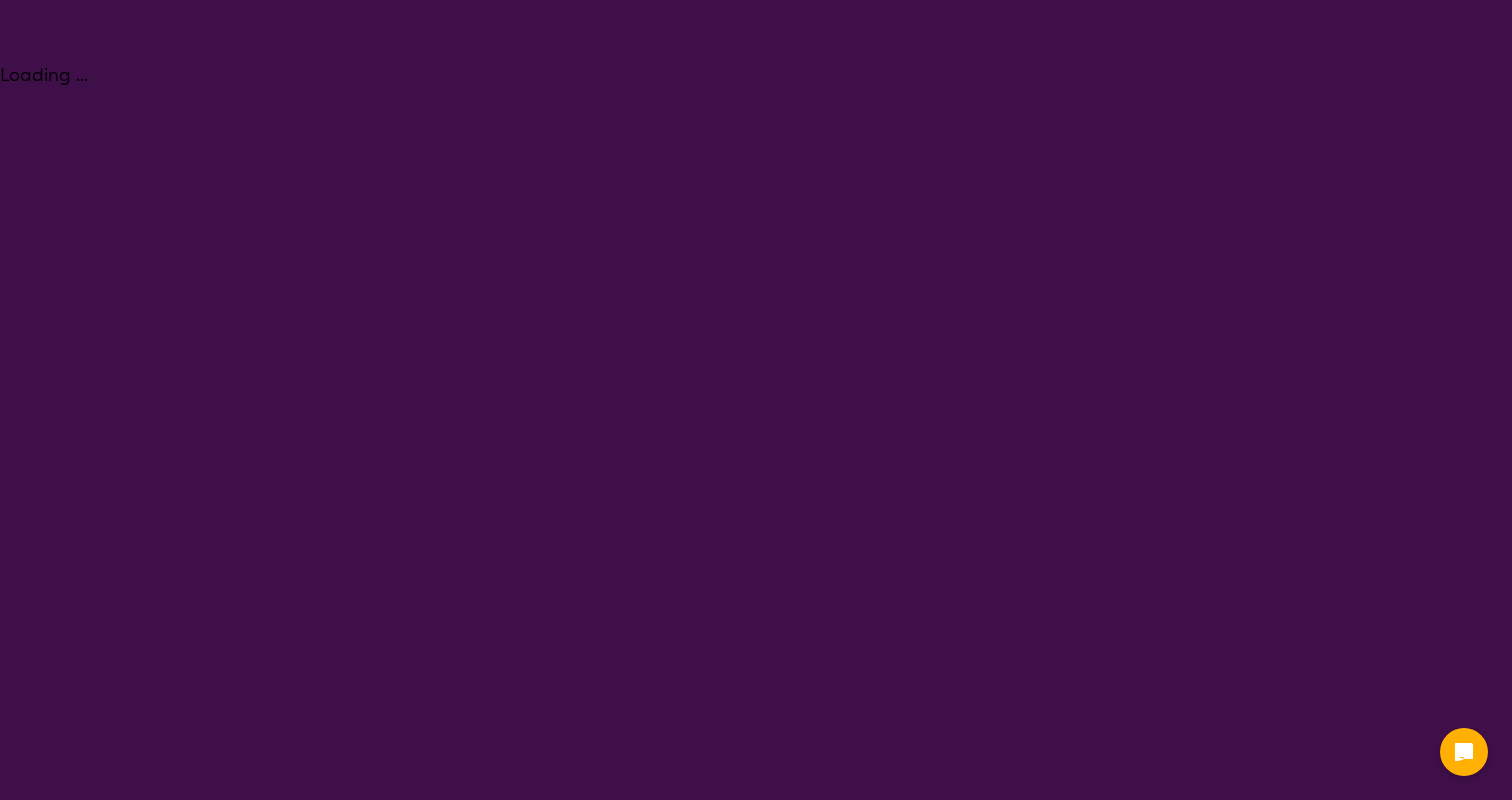 select on "NDIS Plan management" 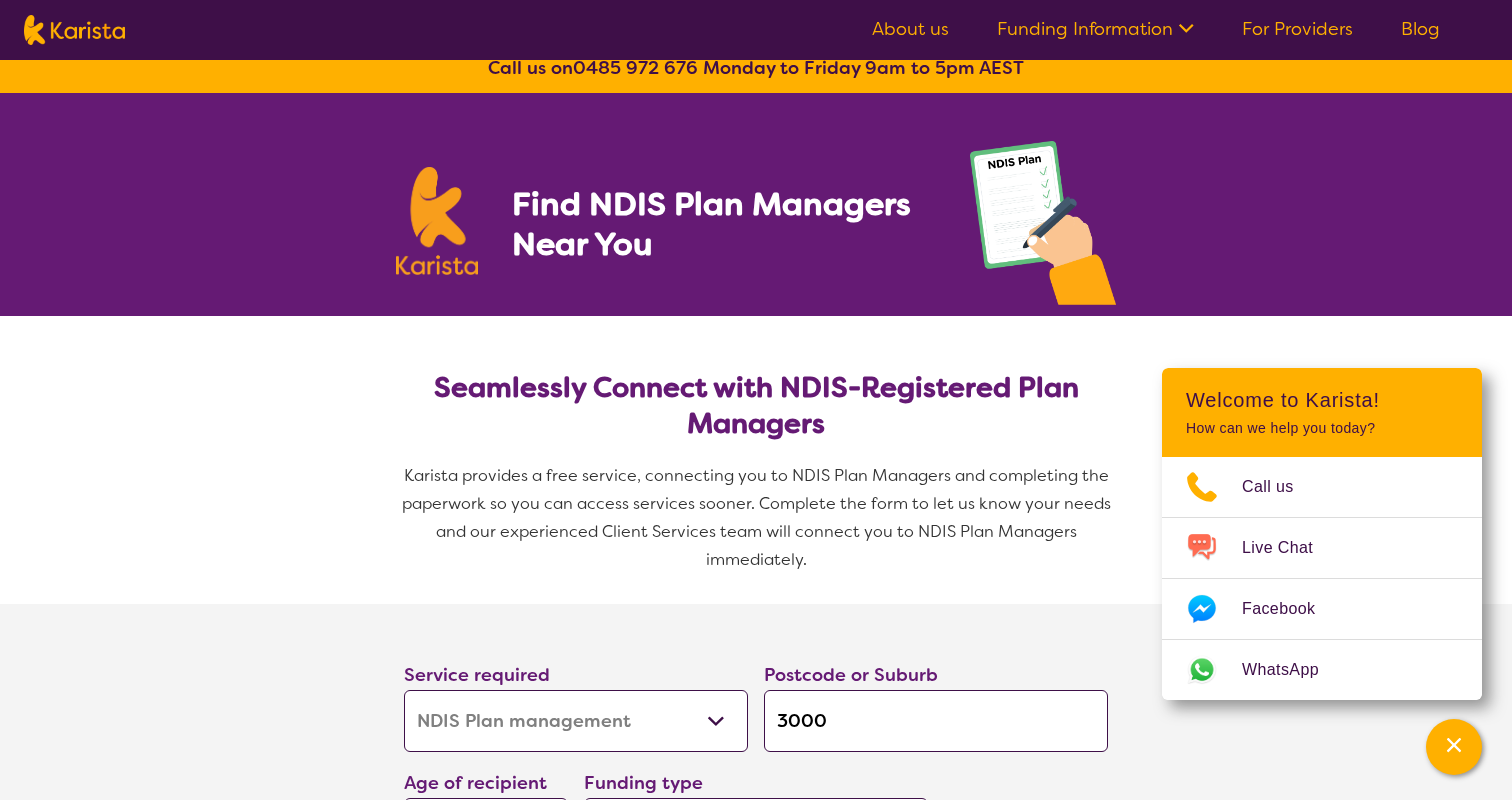 scroll, scrollTop: 0, scrollLeft: 0, axis: both 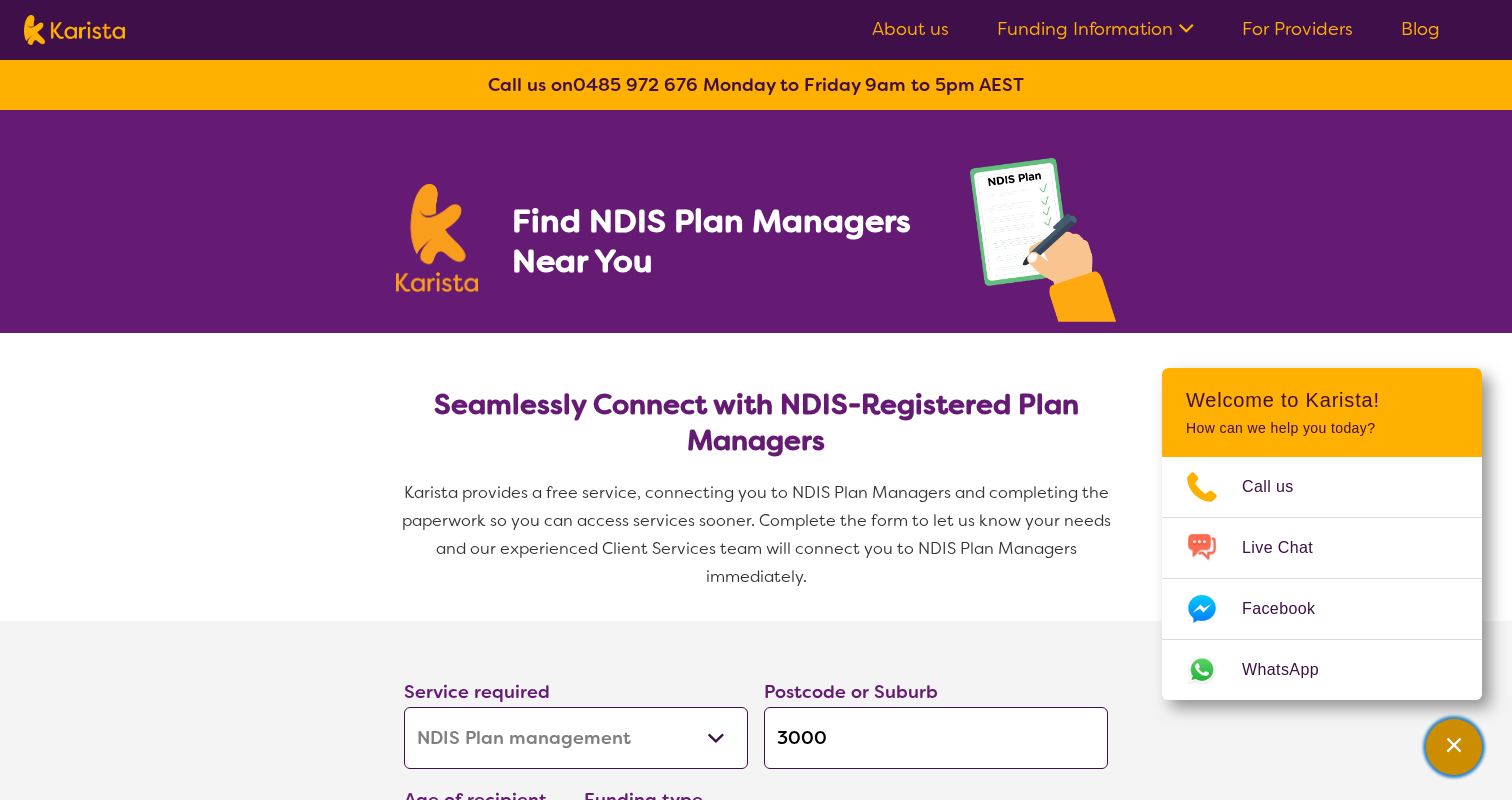 click 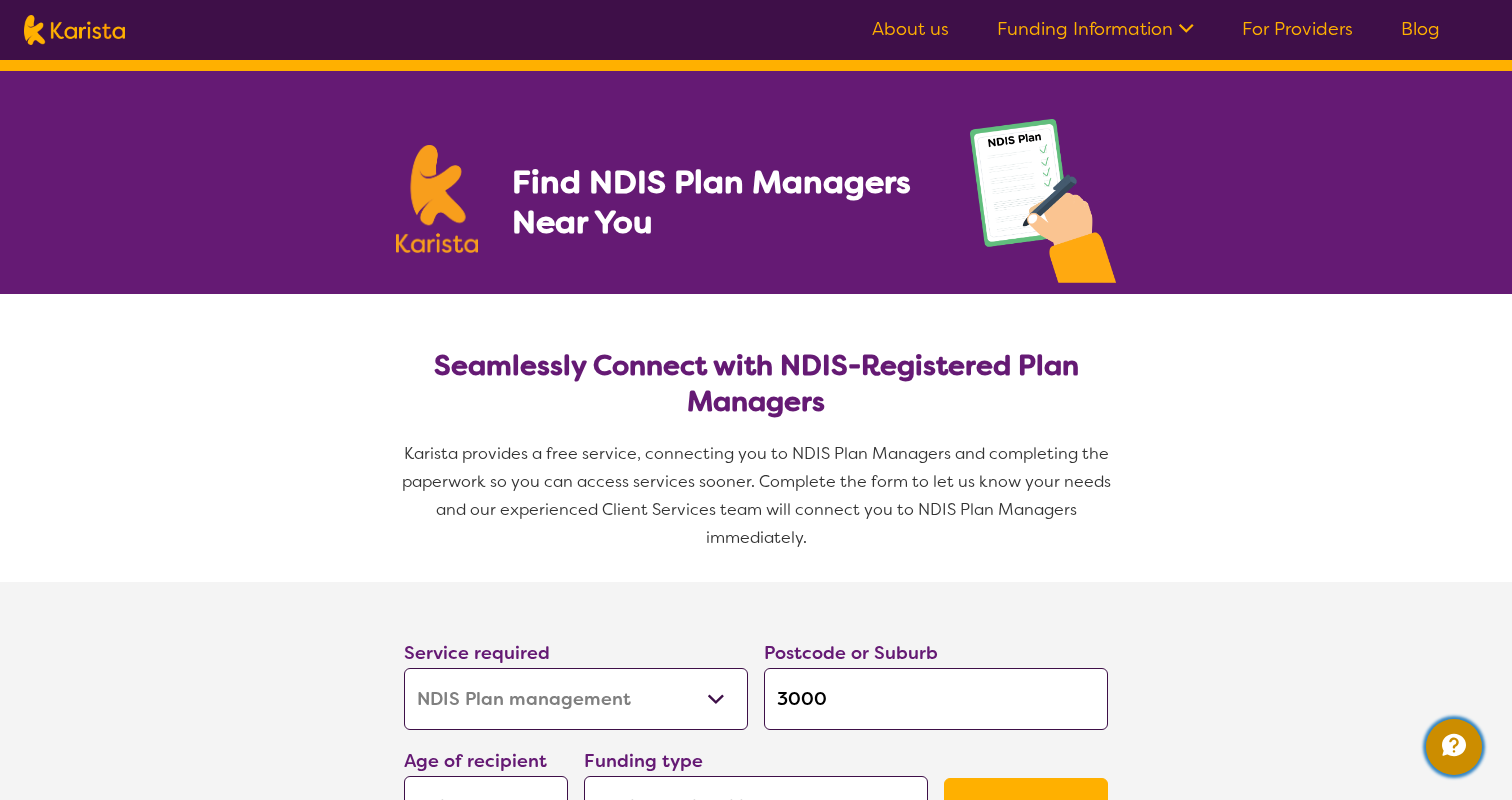 scroll, scrollTop: 0, scrollLeft: 0, axis: both 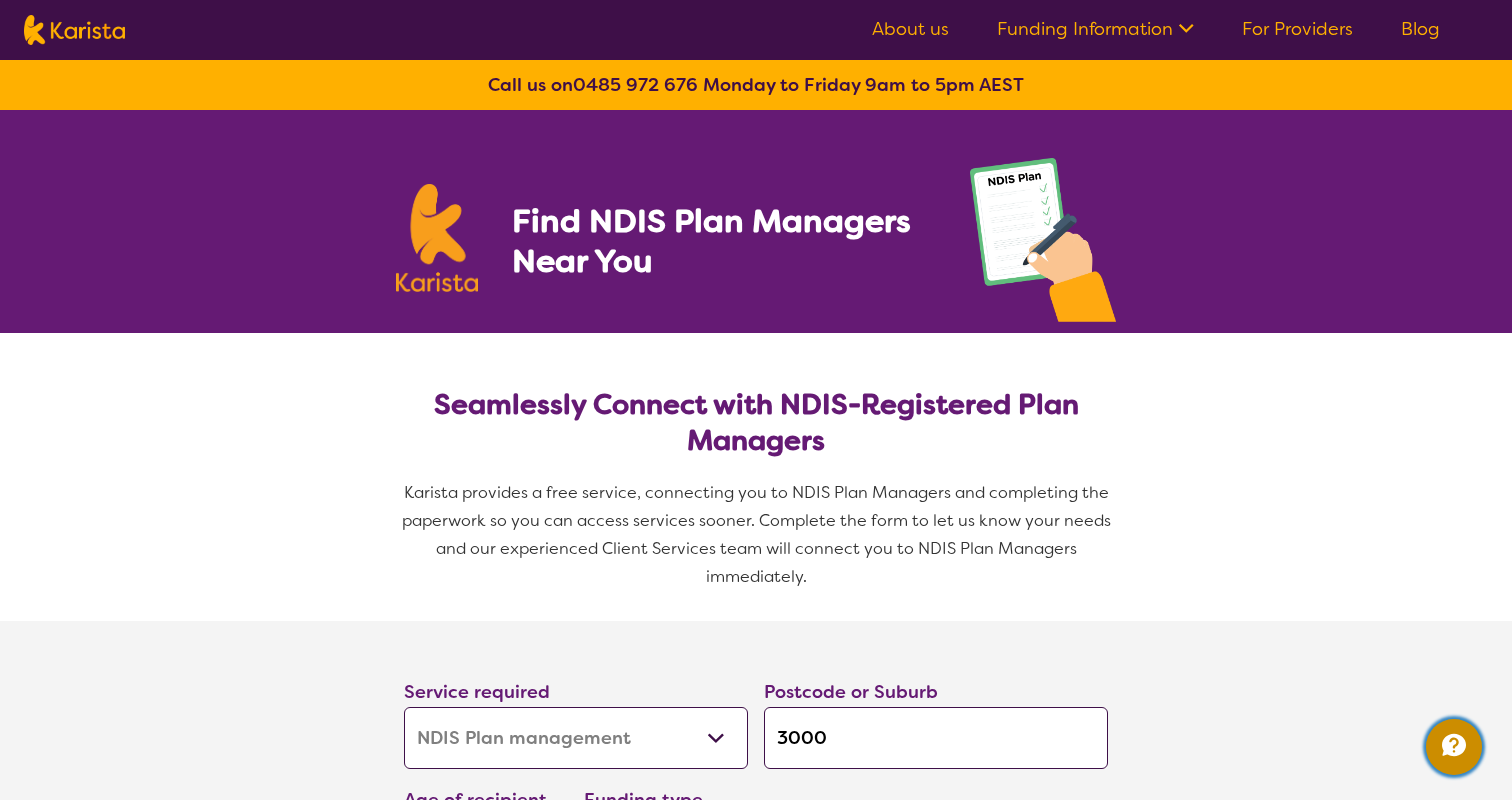 type 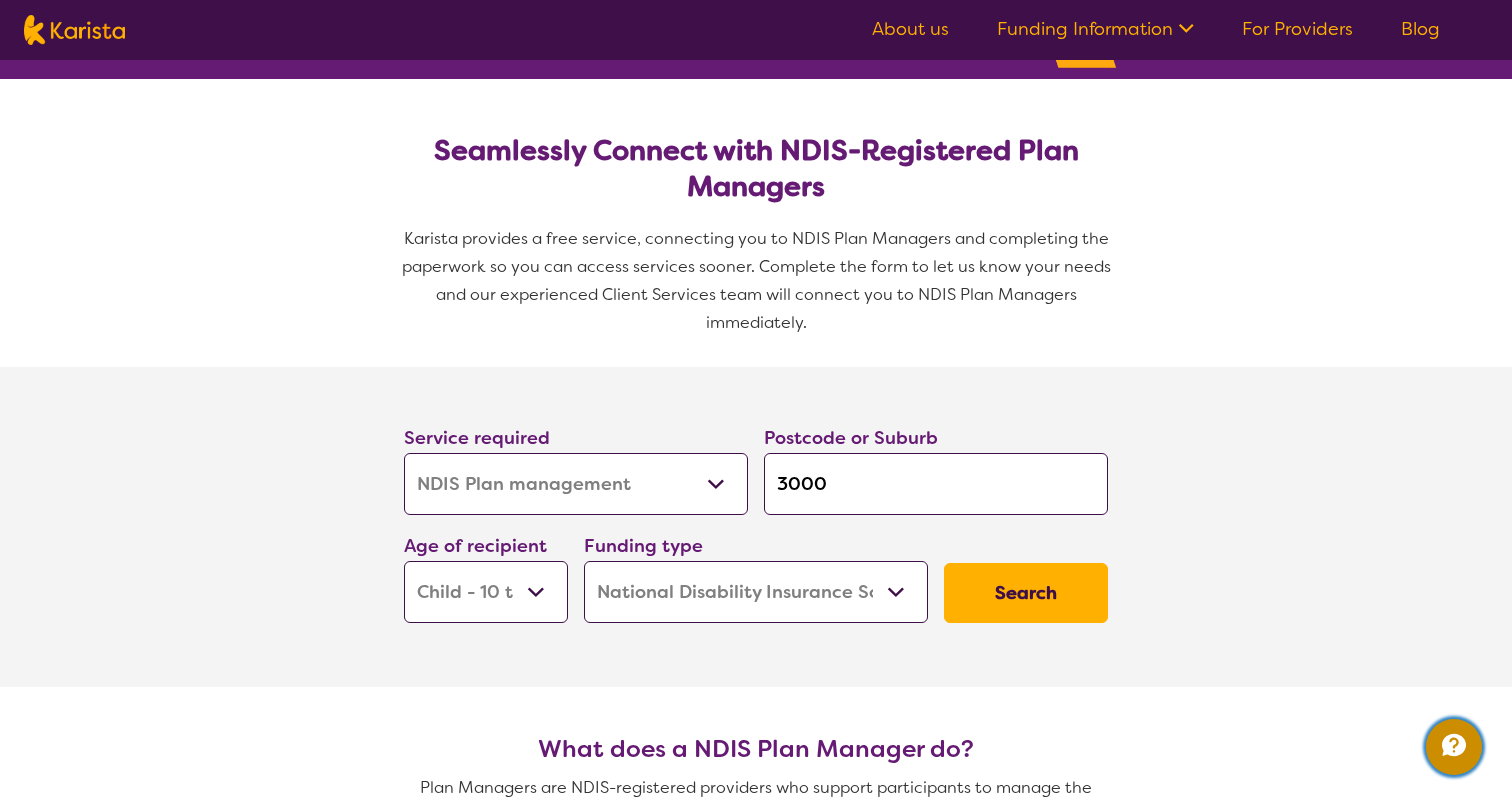scroll, scrollTop: 255, scrollLeft: 0, axis: vertical 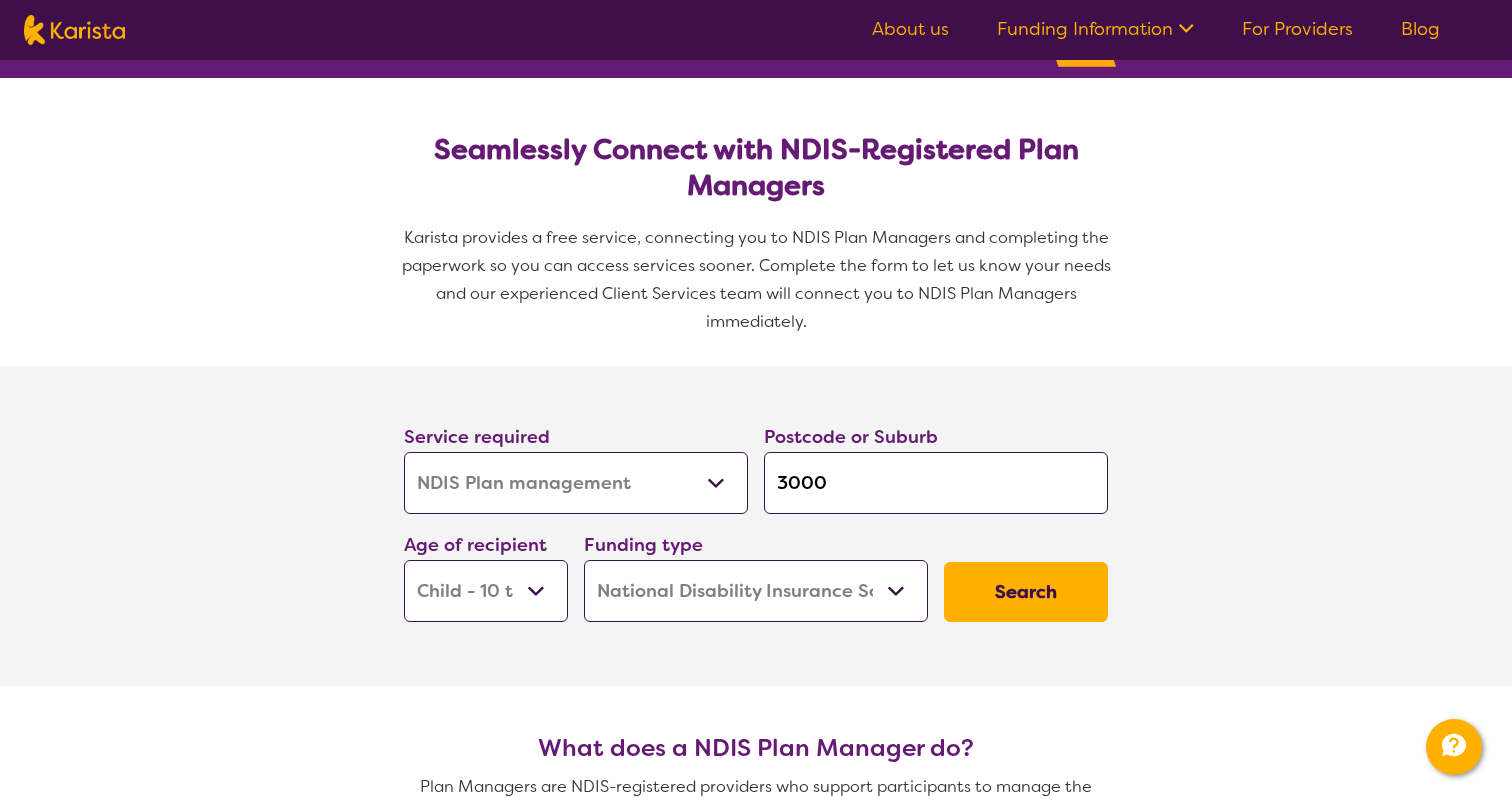 click on "Home Care Package (HCP) National Disability Insurance Scheme (NDIS) I don't know" at bounding box center [756, 591] 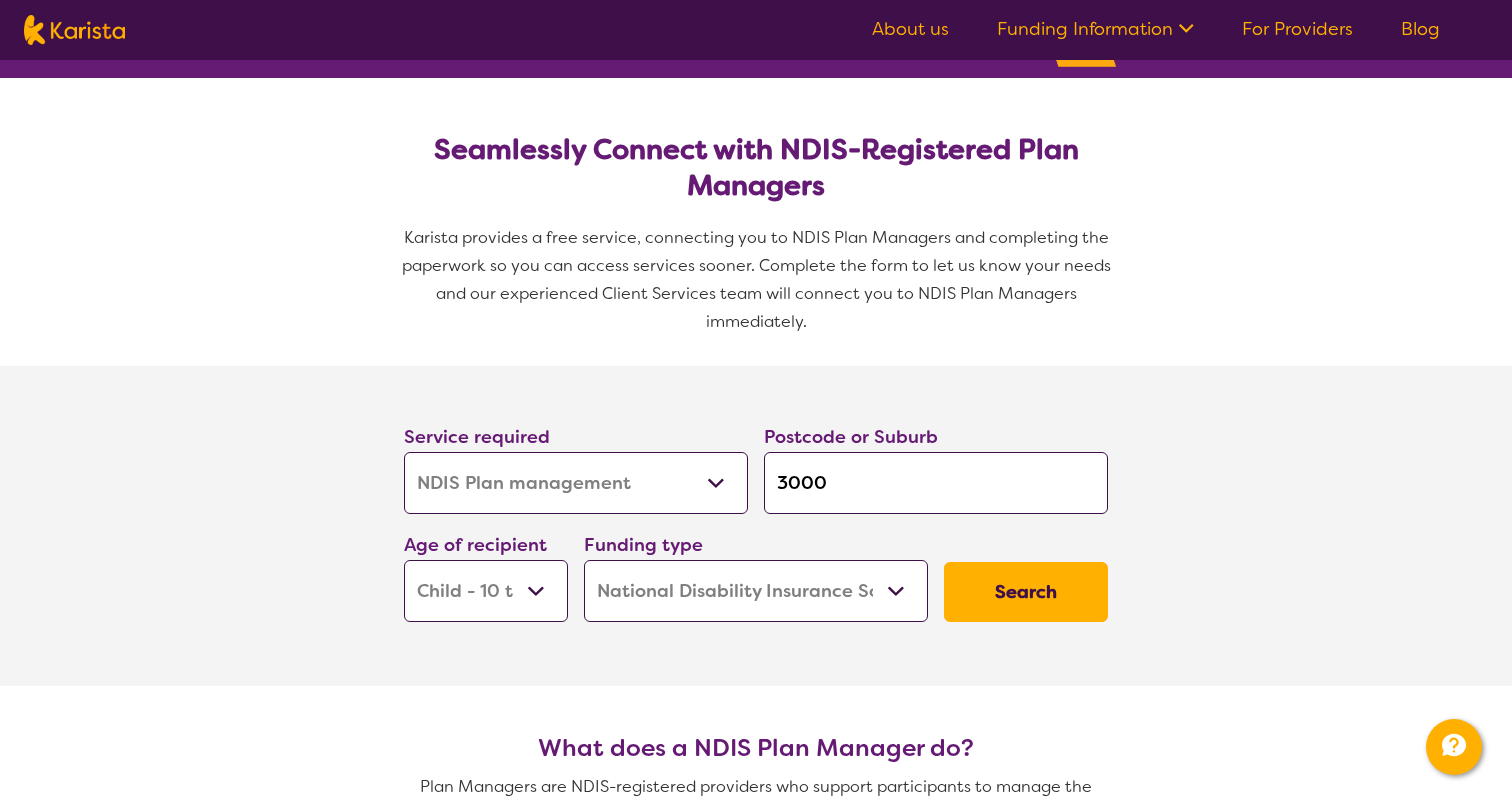 click on "Early Childhood - 0 to 9 Child - 10 to 11 Adolescent - 12 to 17 Adult - 18 to 64 Aged - 65+" at bounding box center (486, 591) 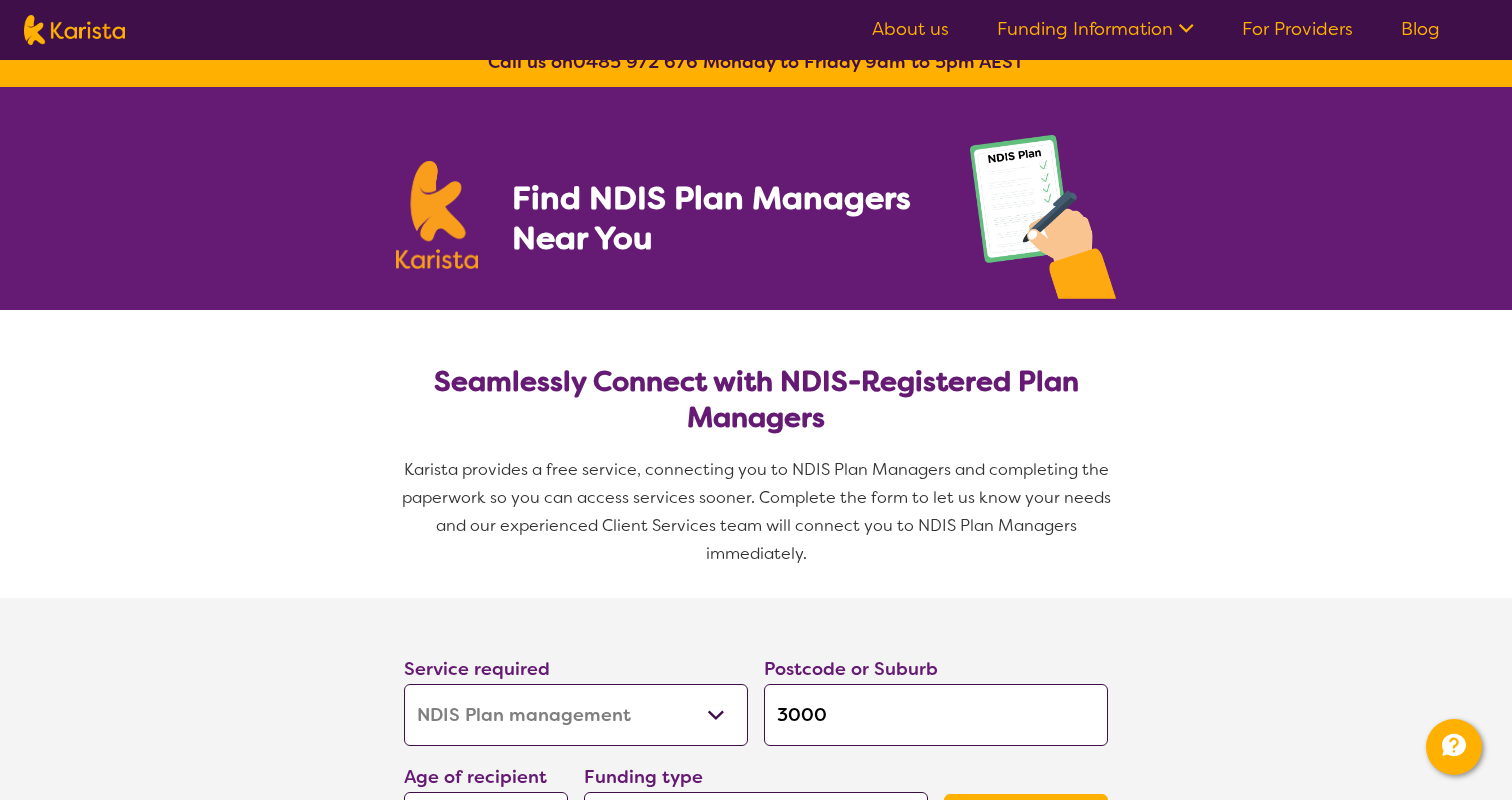 scroll, scrollTop: 0, scrollLeft: 0, axis: both 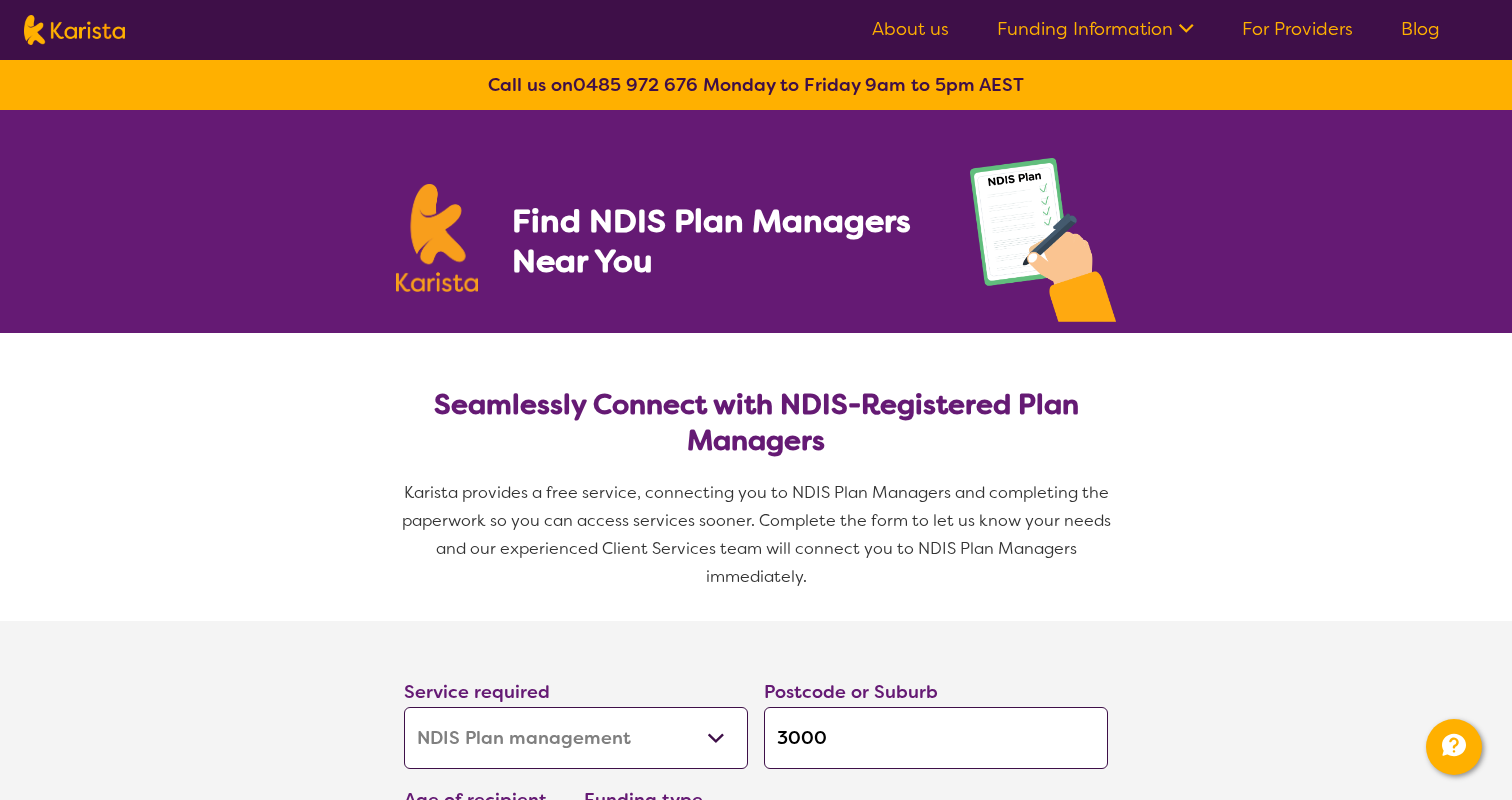 click on "Funding Information" at bounding box center [1095, 29] 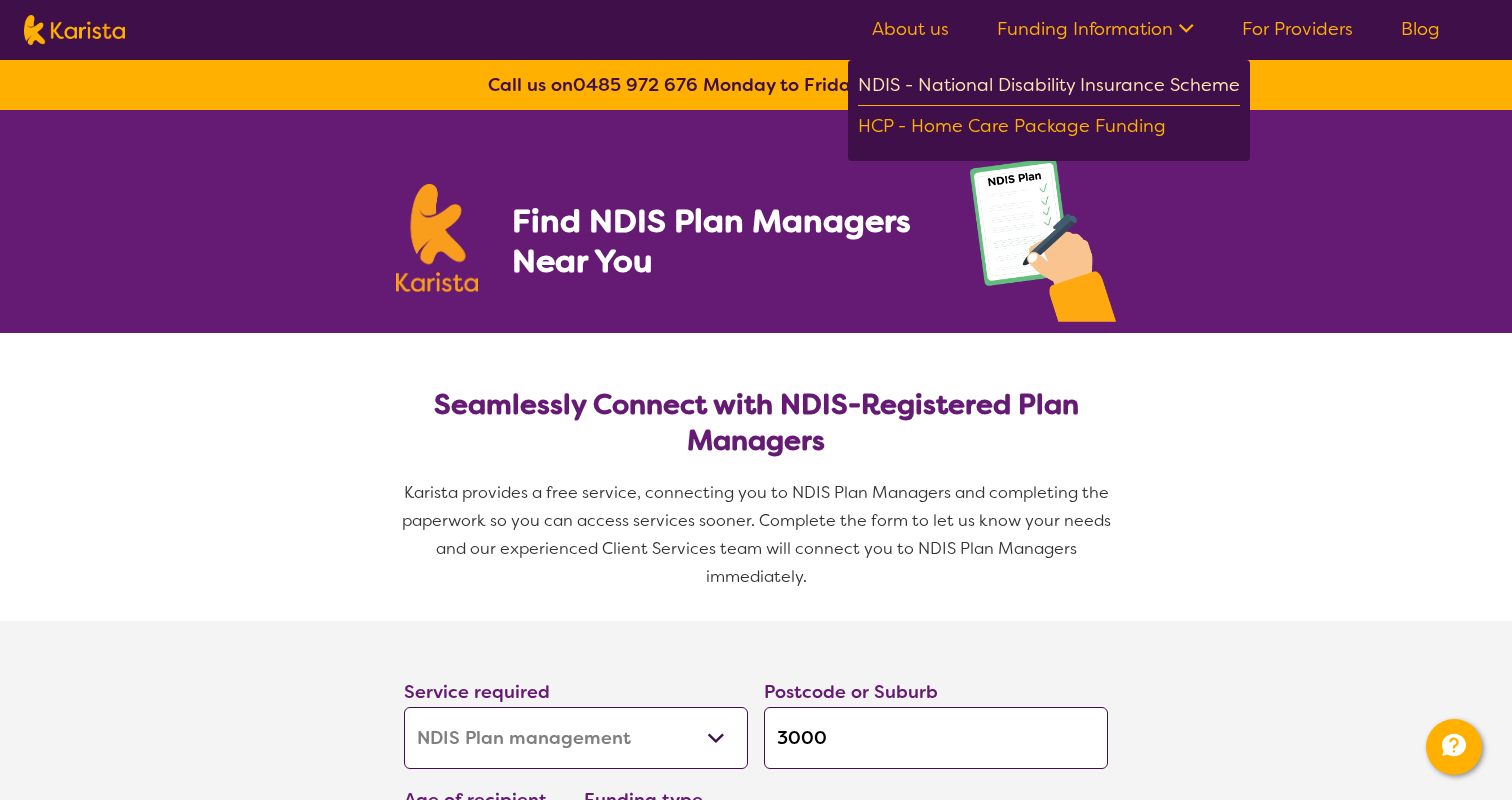 click on "NDIS - National Disability Insurance Scheme" at bounding box center [1049, 88] 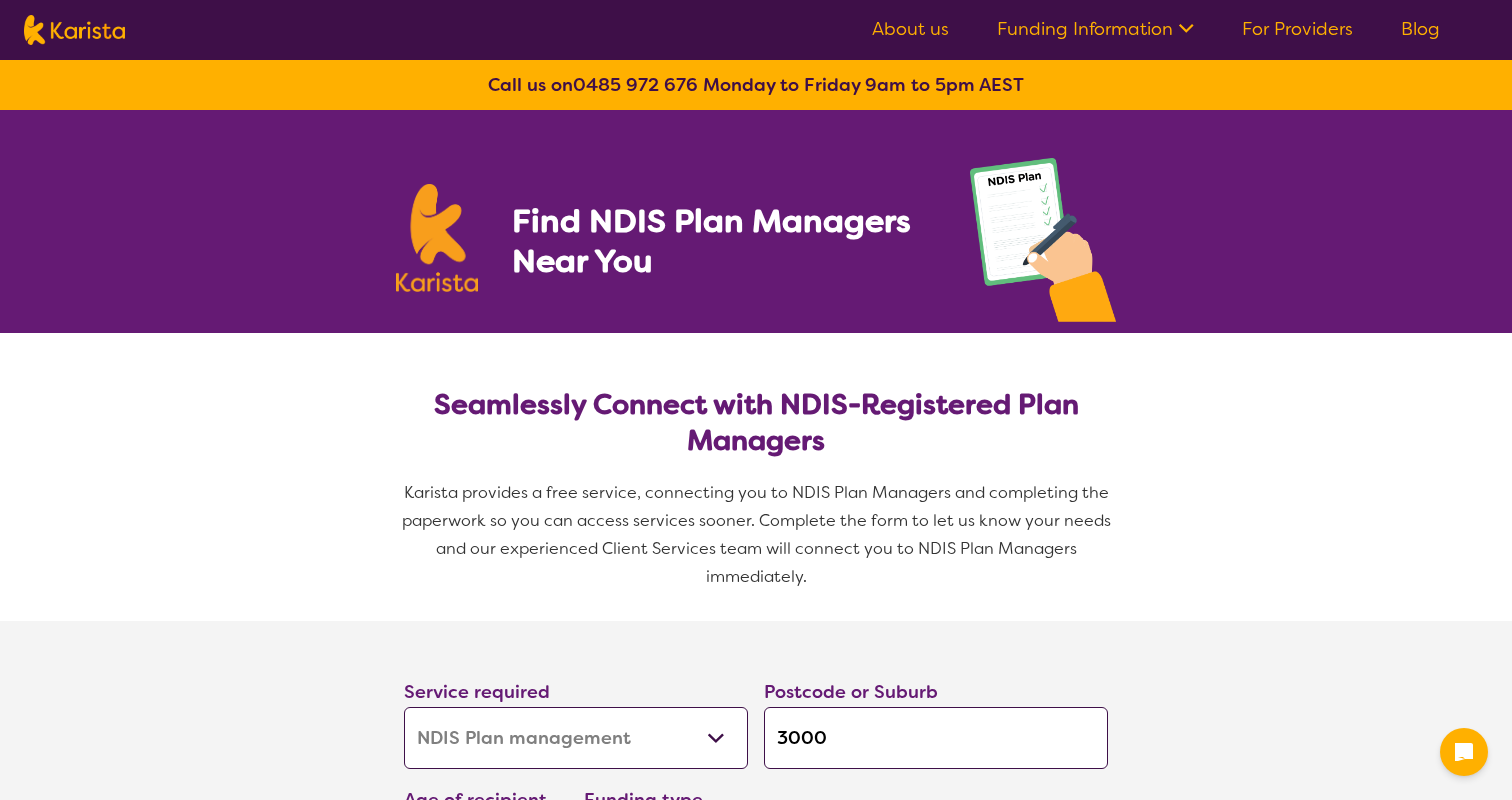 select on "NDIS Plan management" 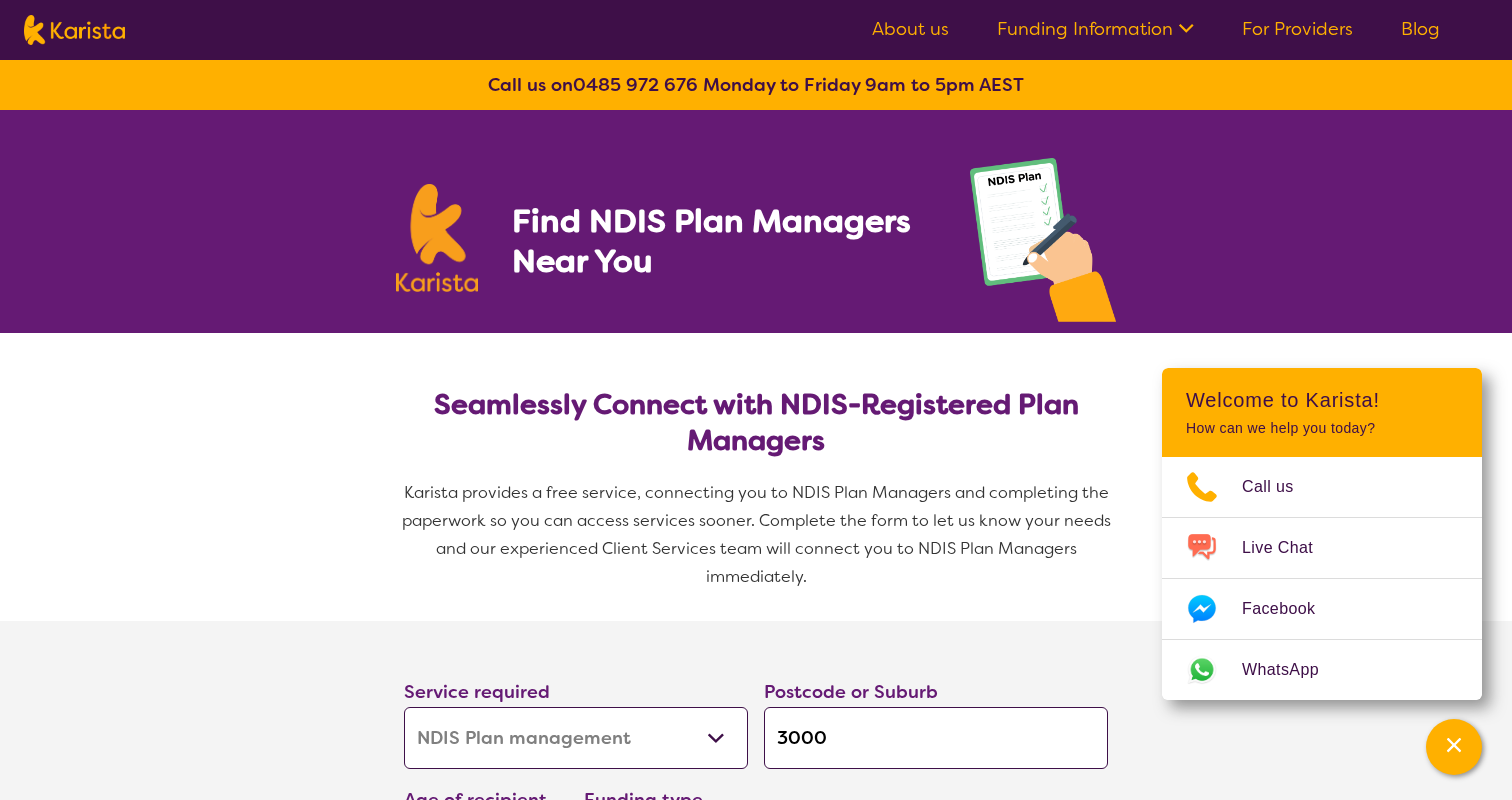 click at bounding box center [74, 30] 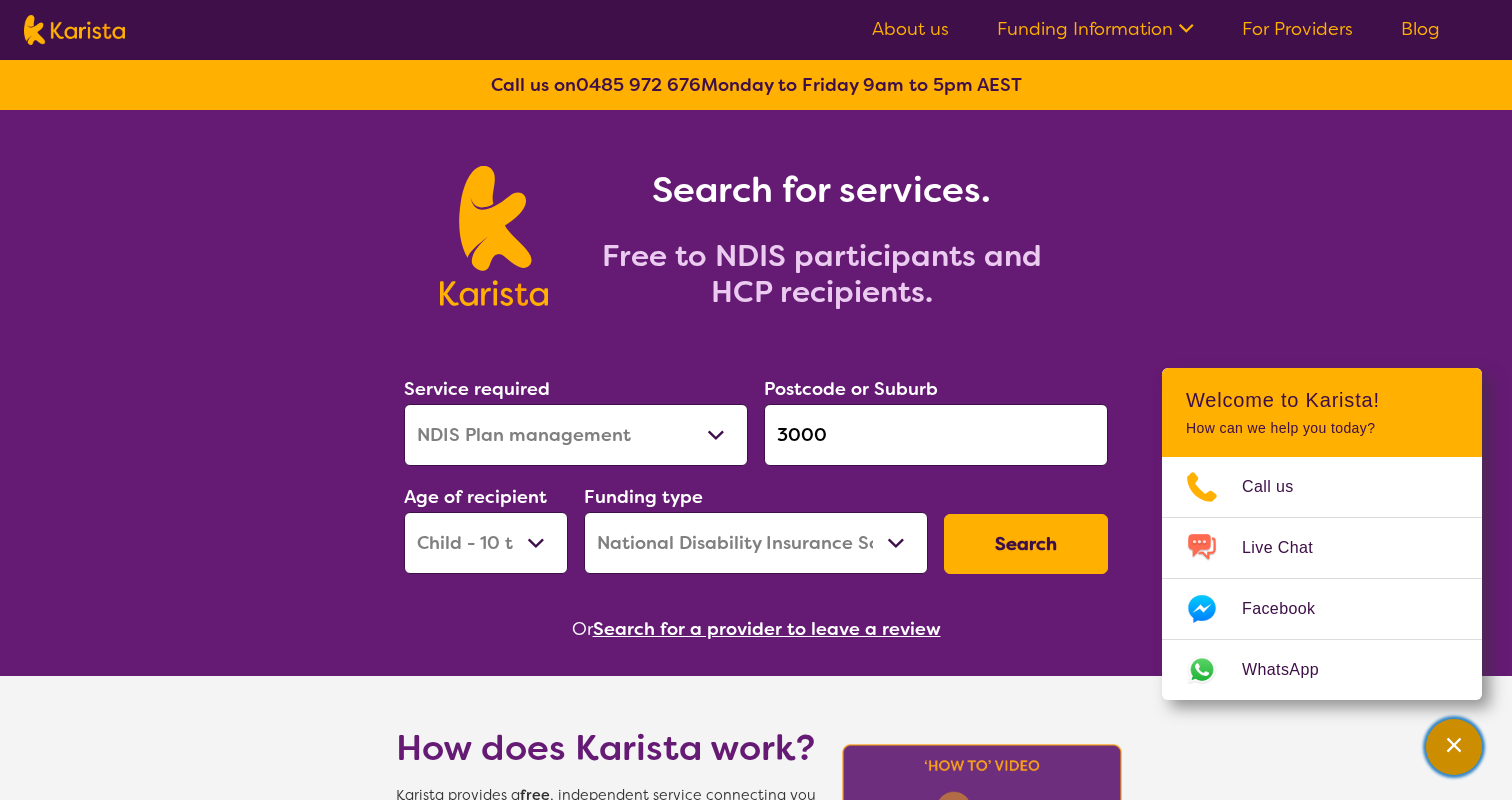 click at bounding box center (1454, 747) 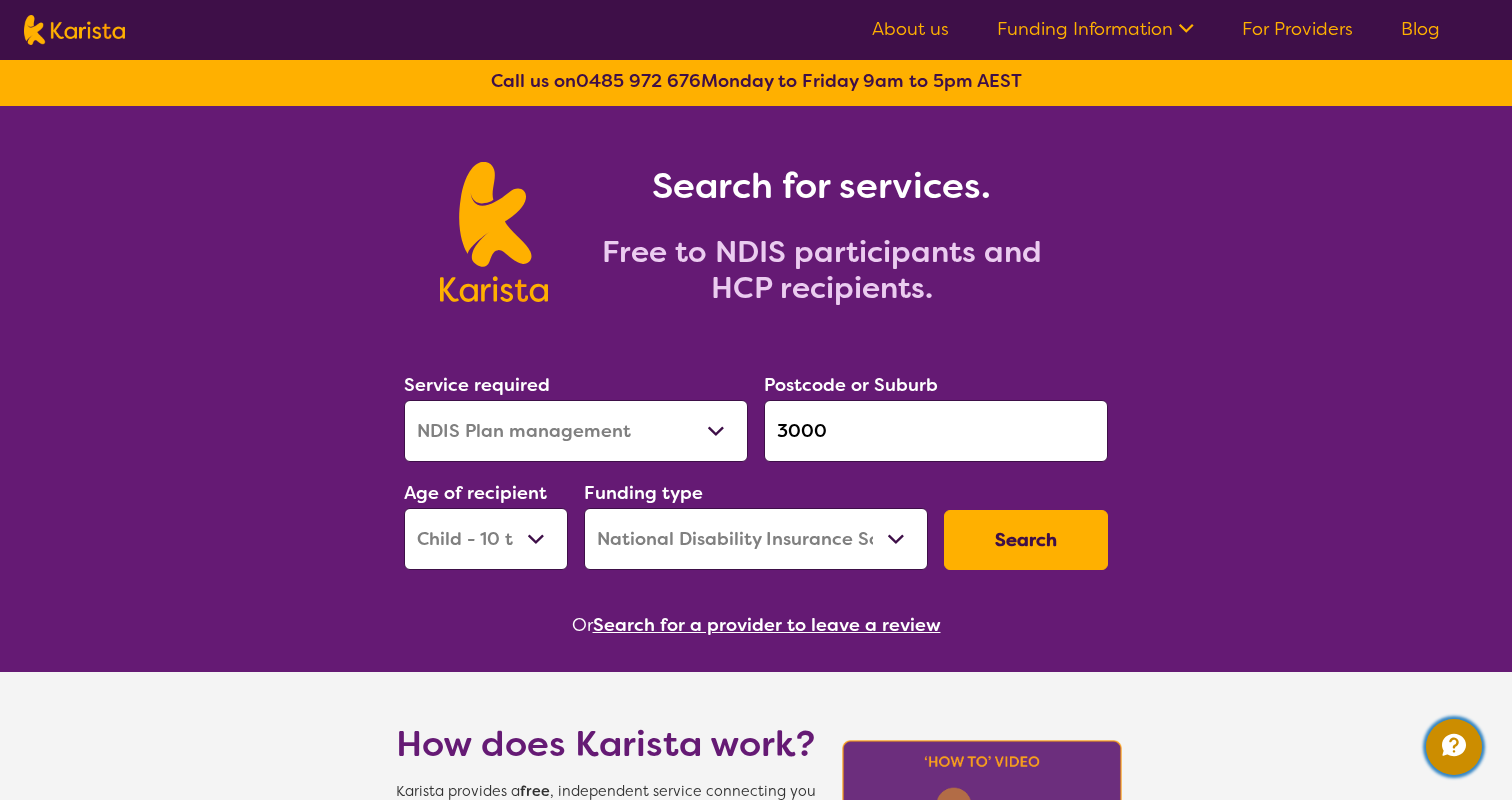 scroll, scrollTop: 0, scrollLeft: 0, axis: both 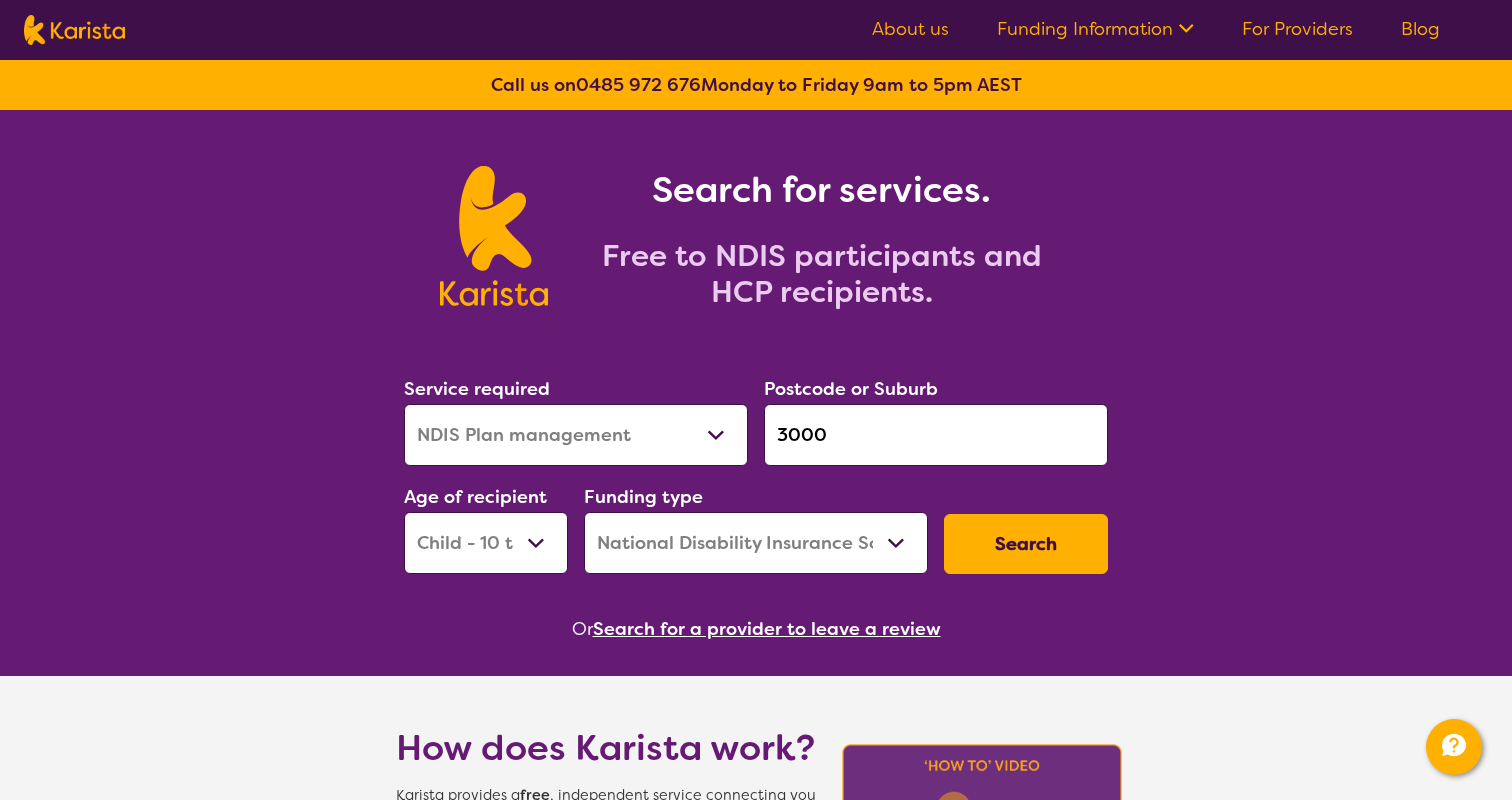 click on "About us" at bounding box center (910, 29) 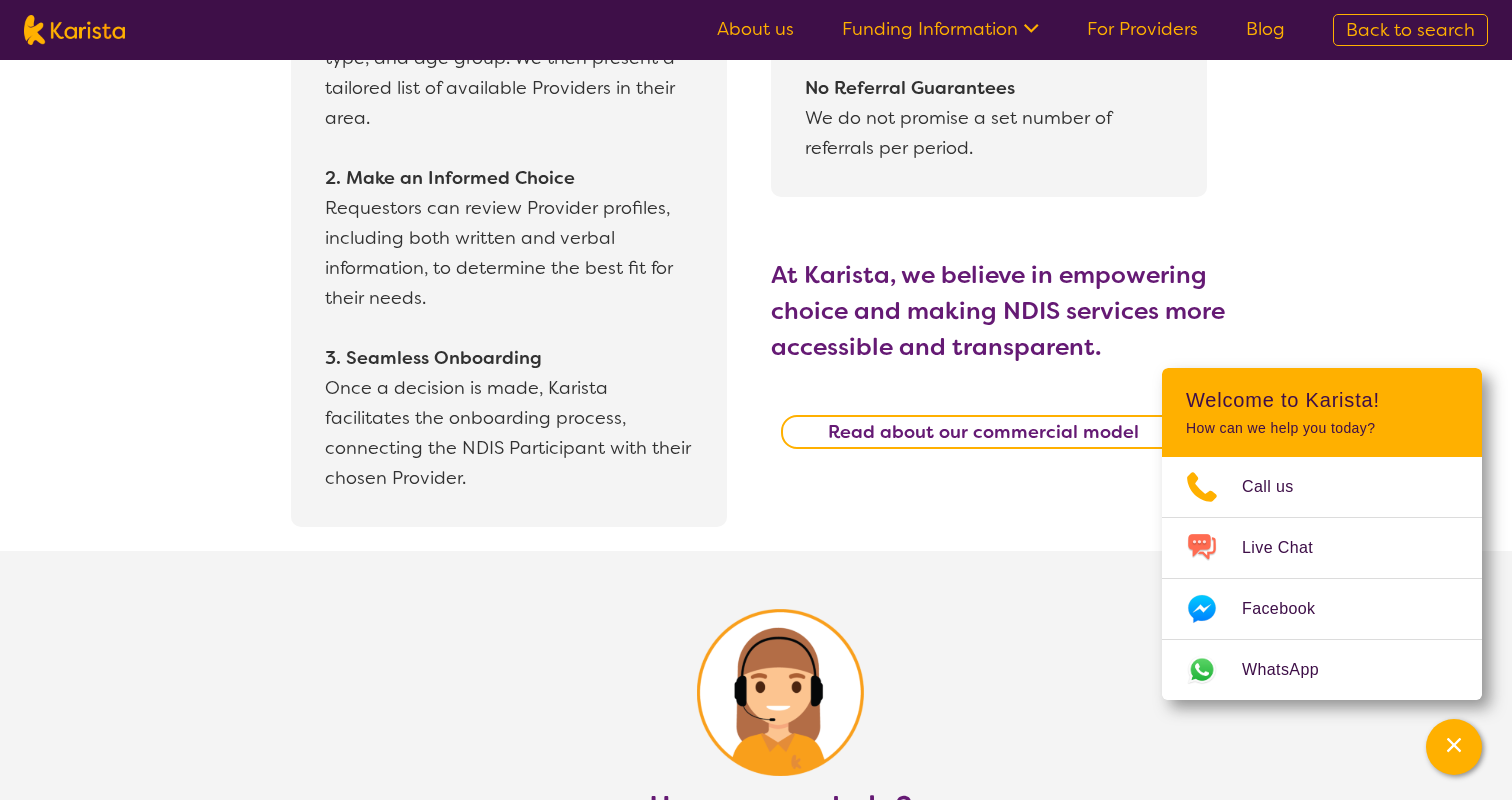 scroll, scrollTop: 2269, scrollLeft: 0, axis: vertical 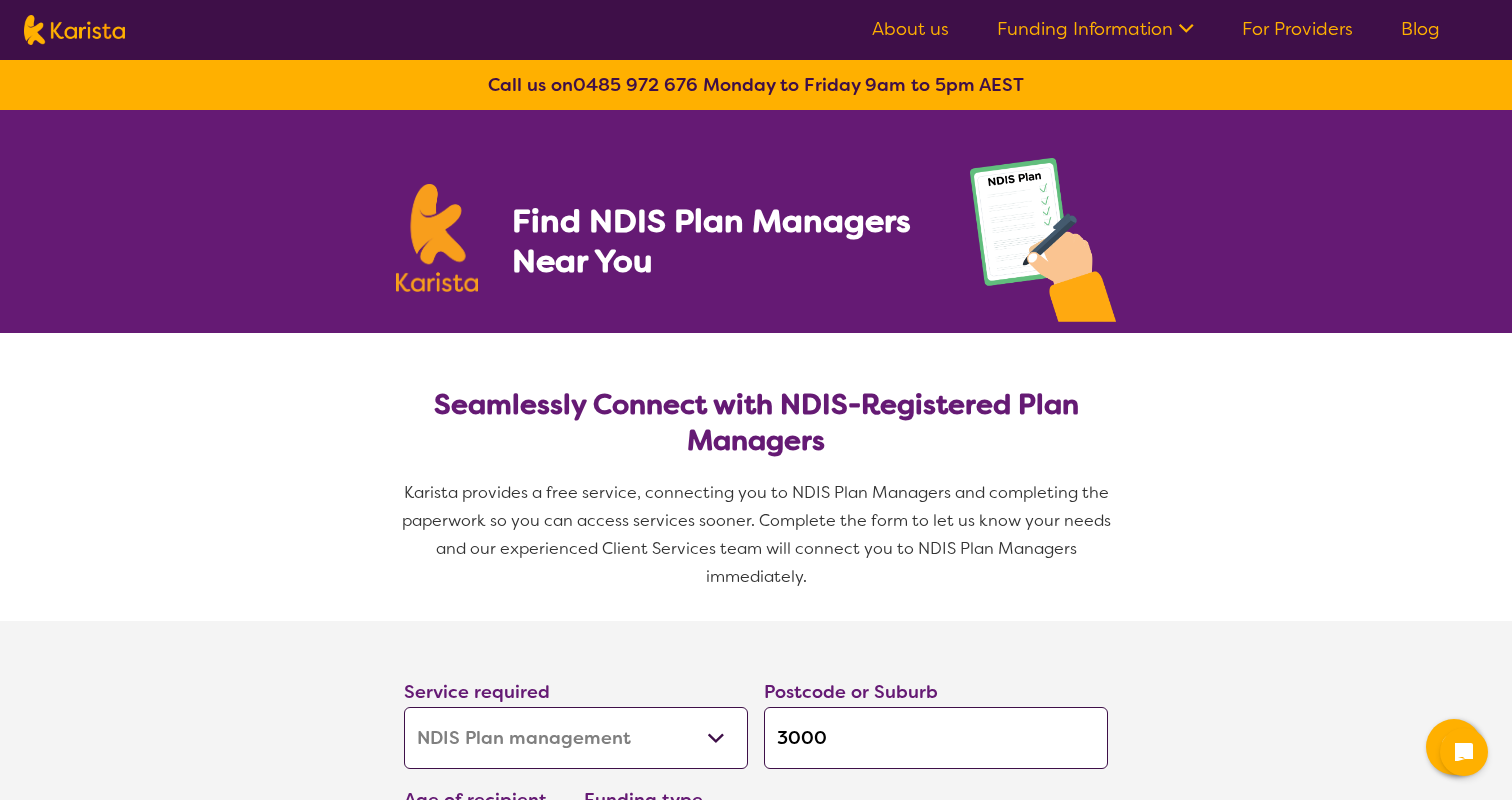 select on "NDIS Plan management" 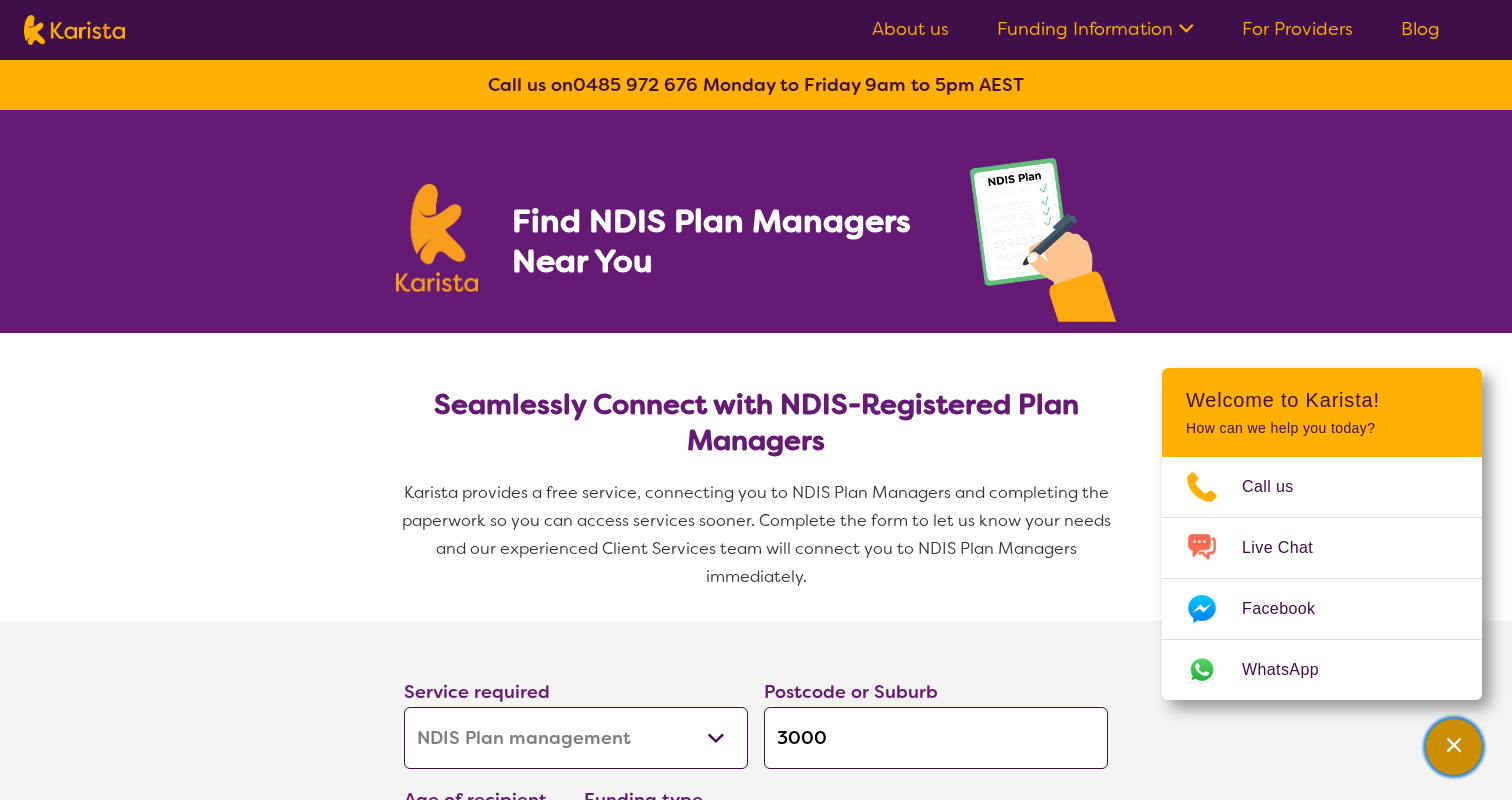 click 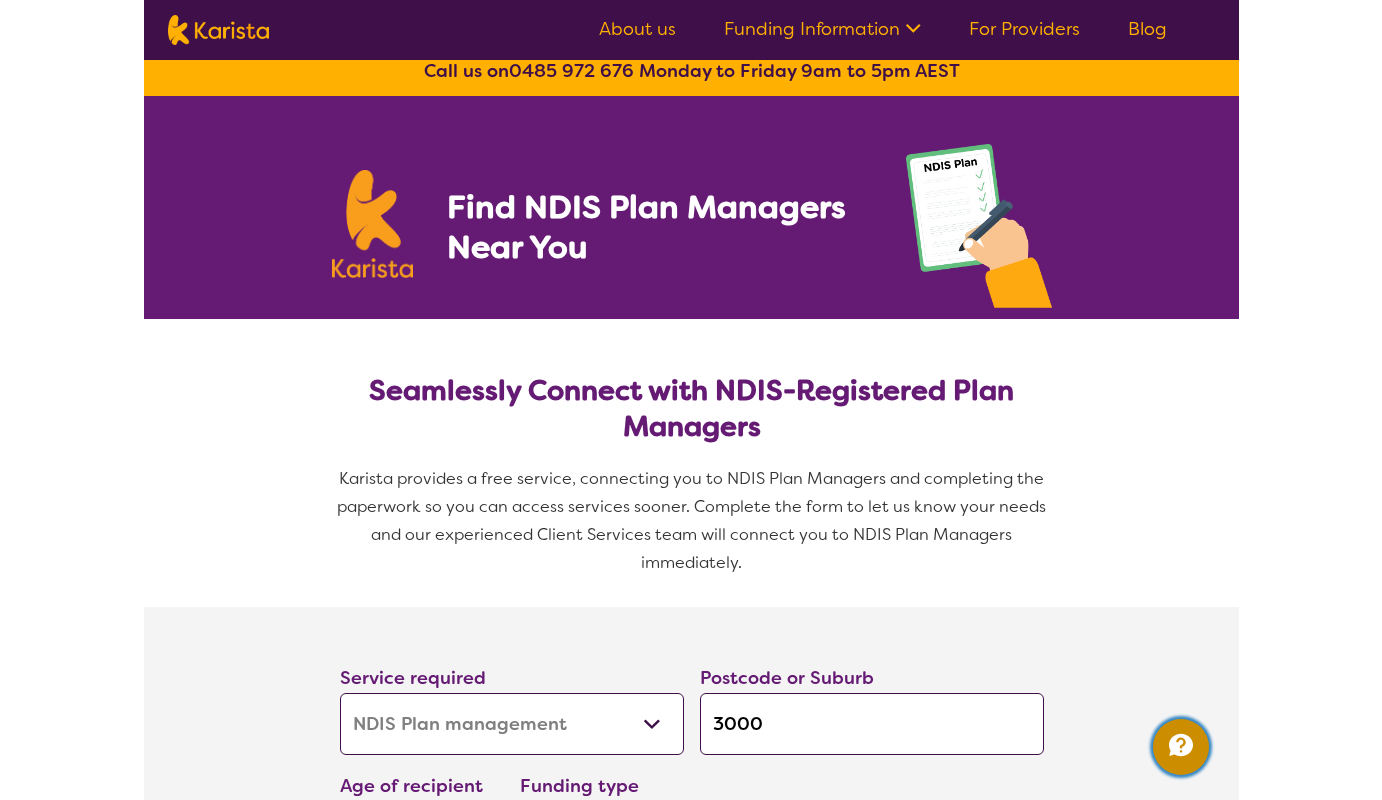scroll, scrollTop: 0, scrollLeft: 0, axis: both 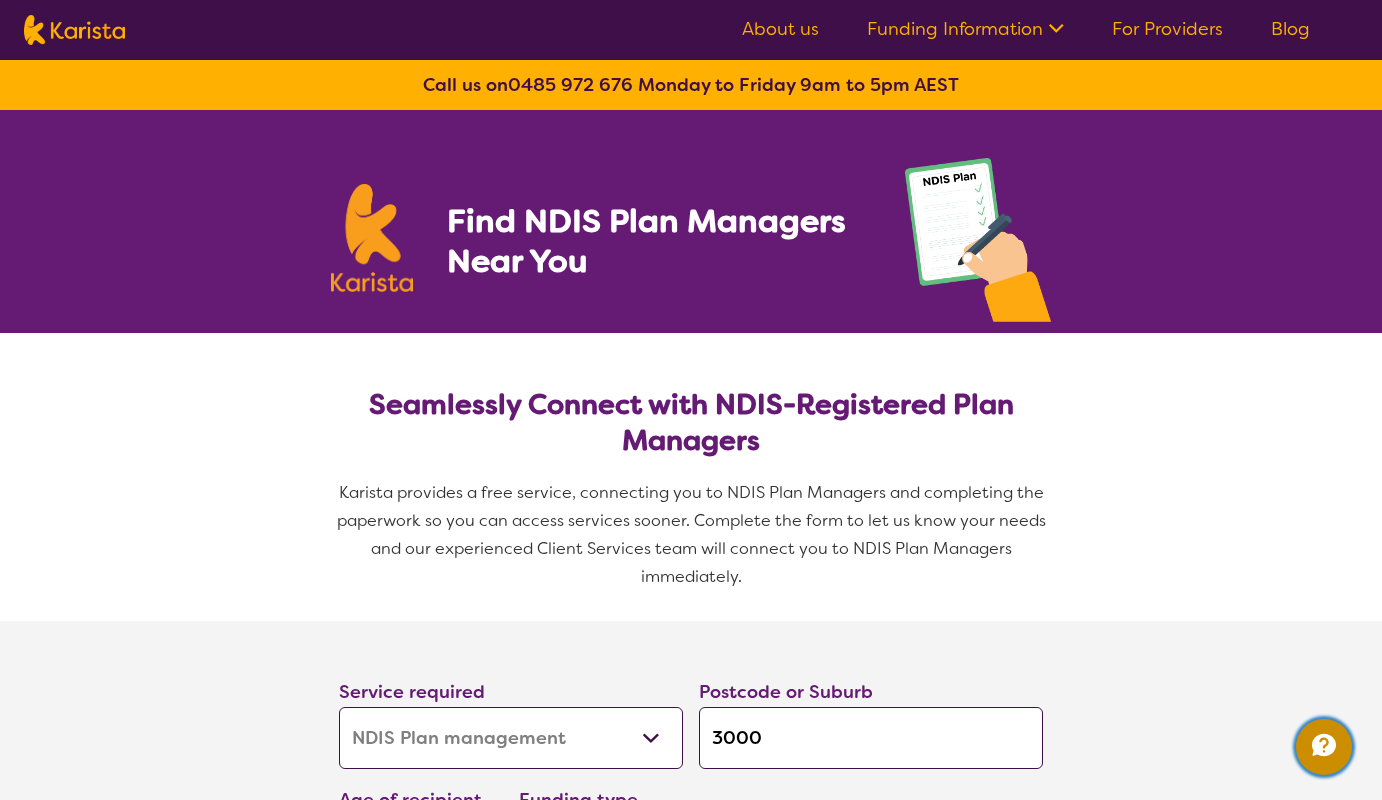 type 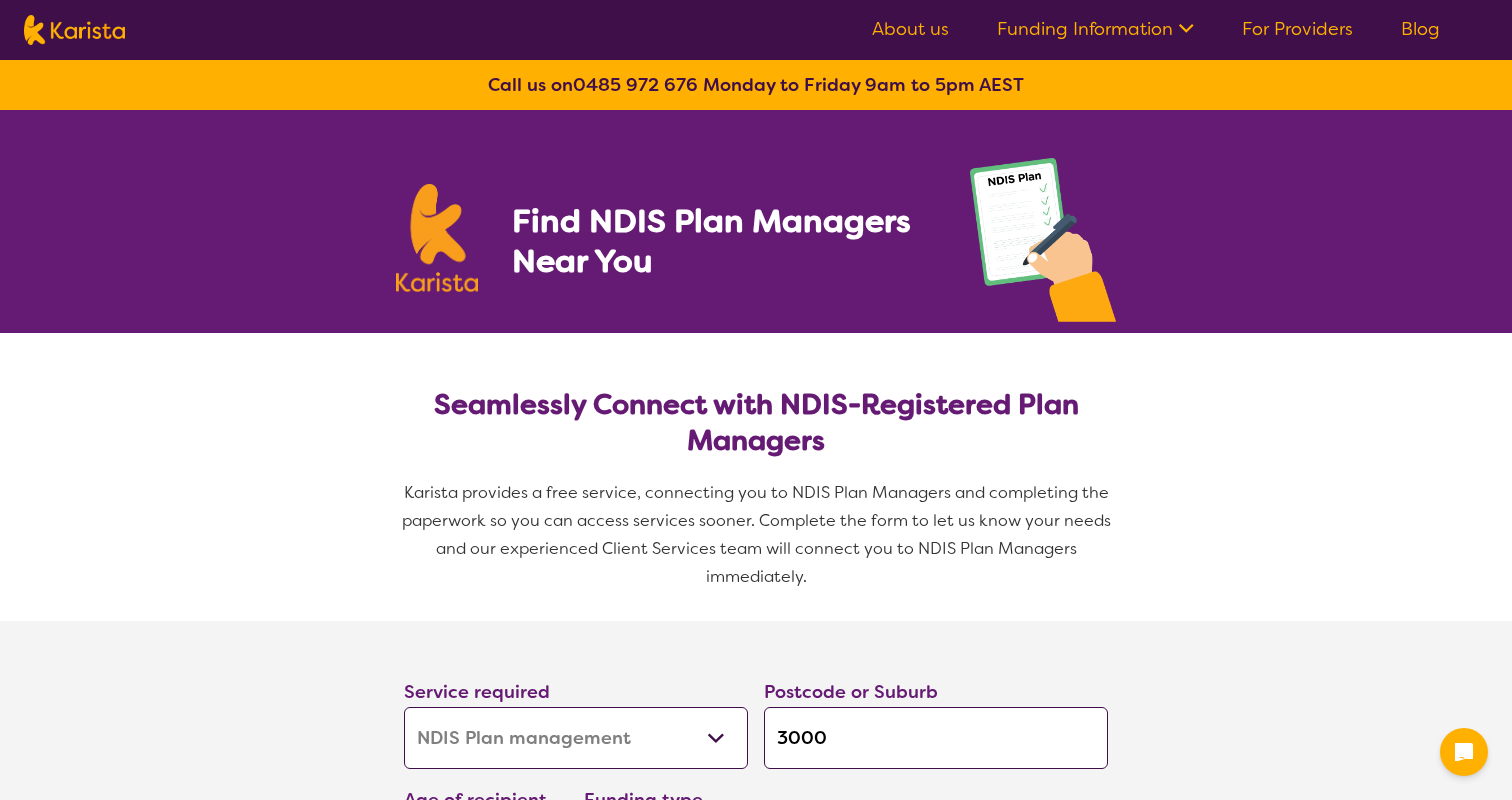 select on "NDIS Plan management" 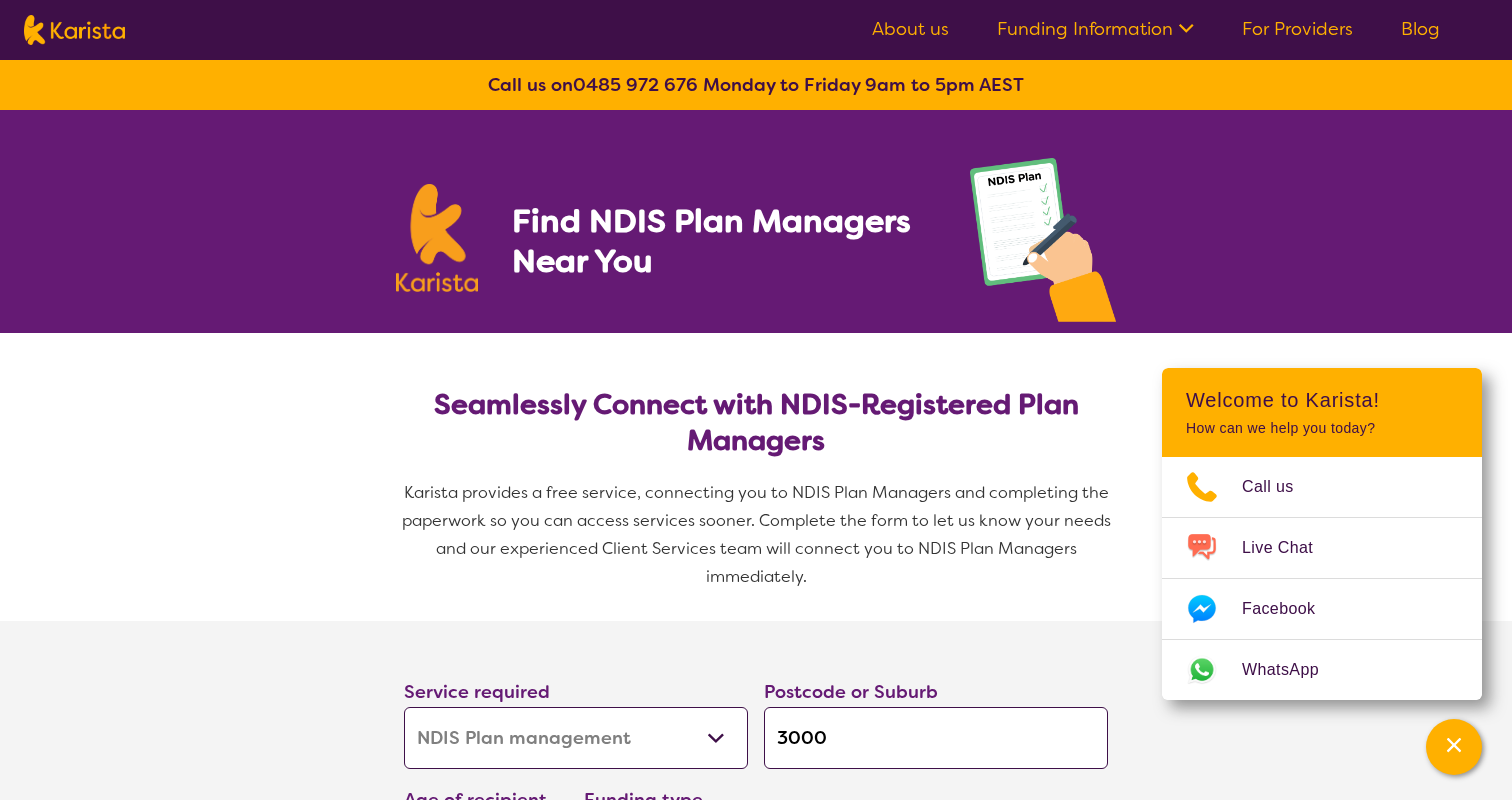 click on "Funding Information" at bounding box center [1095, 29] 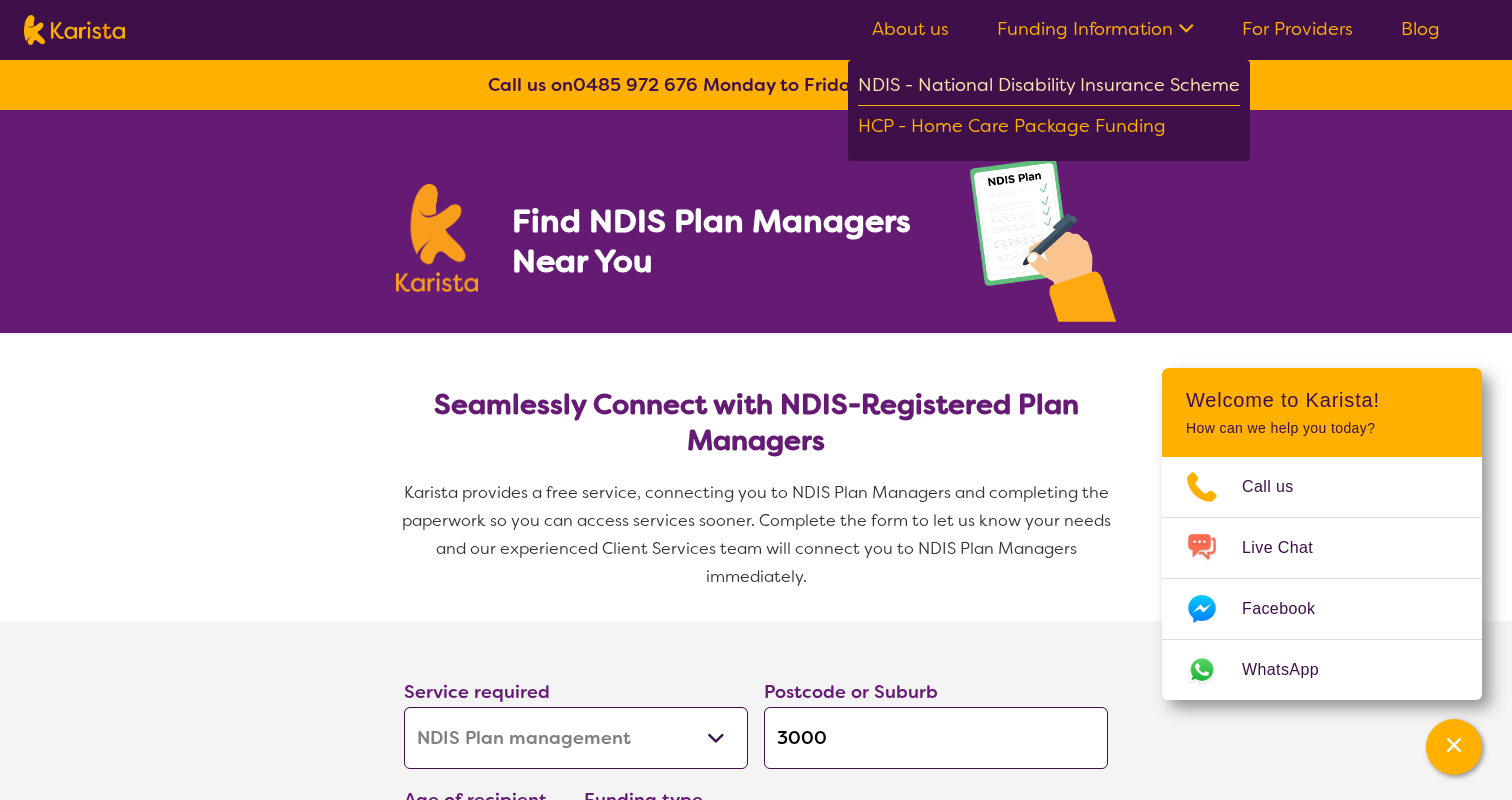 click on "NDIS - National Disability Insurance Scheme" at bounding box center (1049, 88) 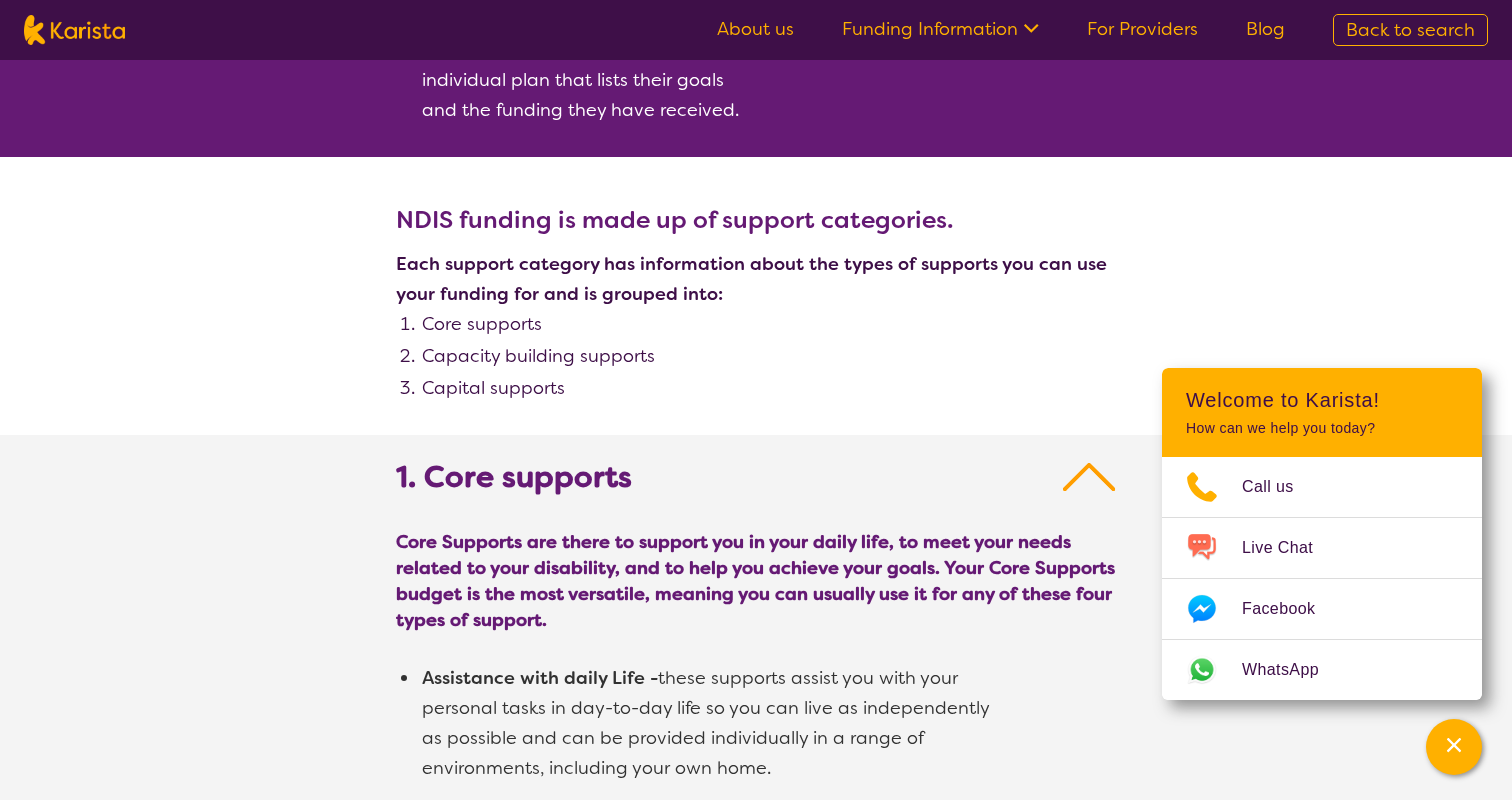 scroll, scrollTop: 905, scrollLeft: 0, axis: vertical 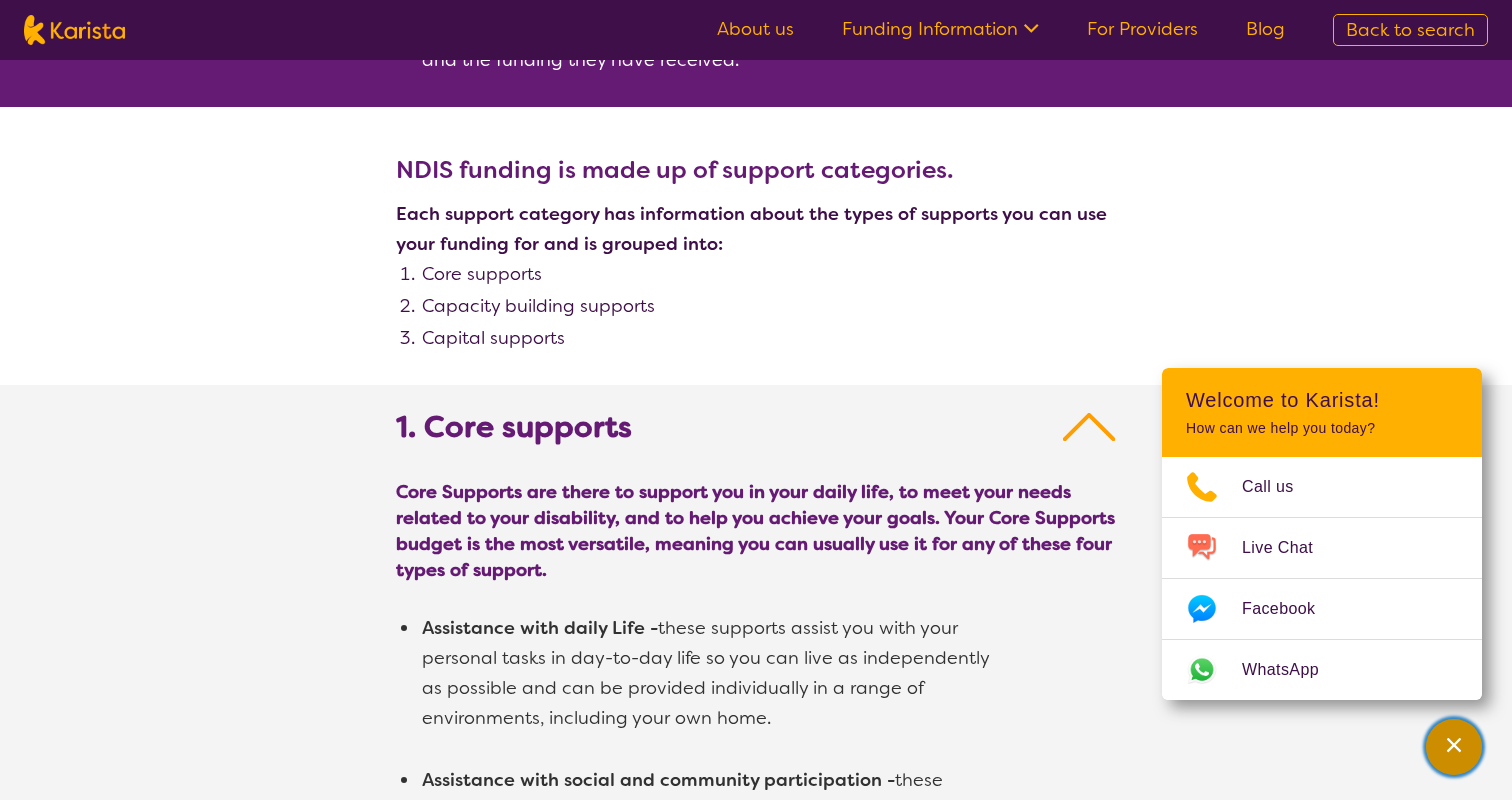 click at bounding box center [1454, 747] 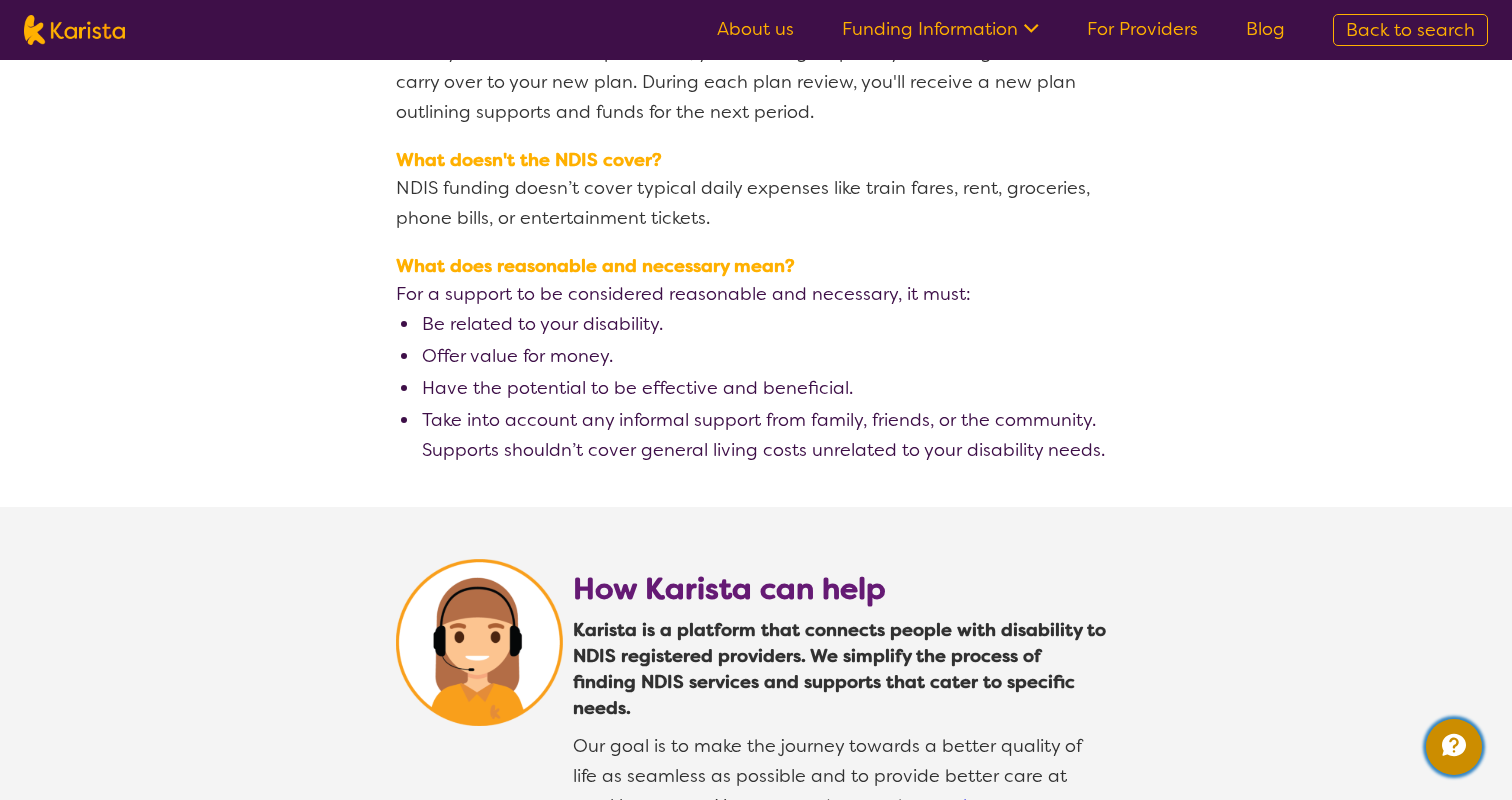 scroll, scrollTop: 3275, scrollLeft: 0, axis: vertical 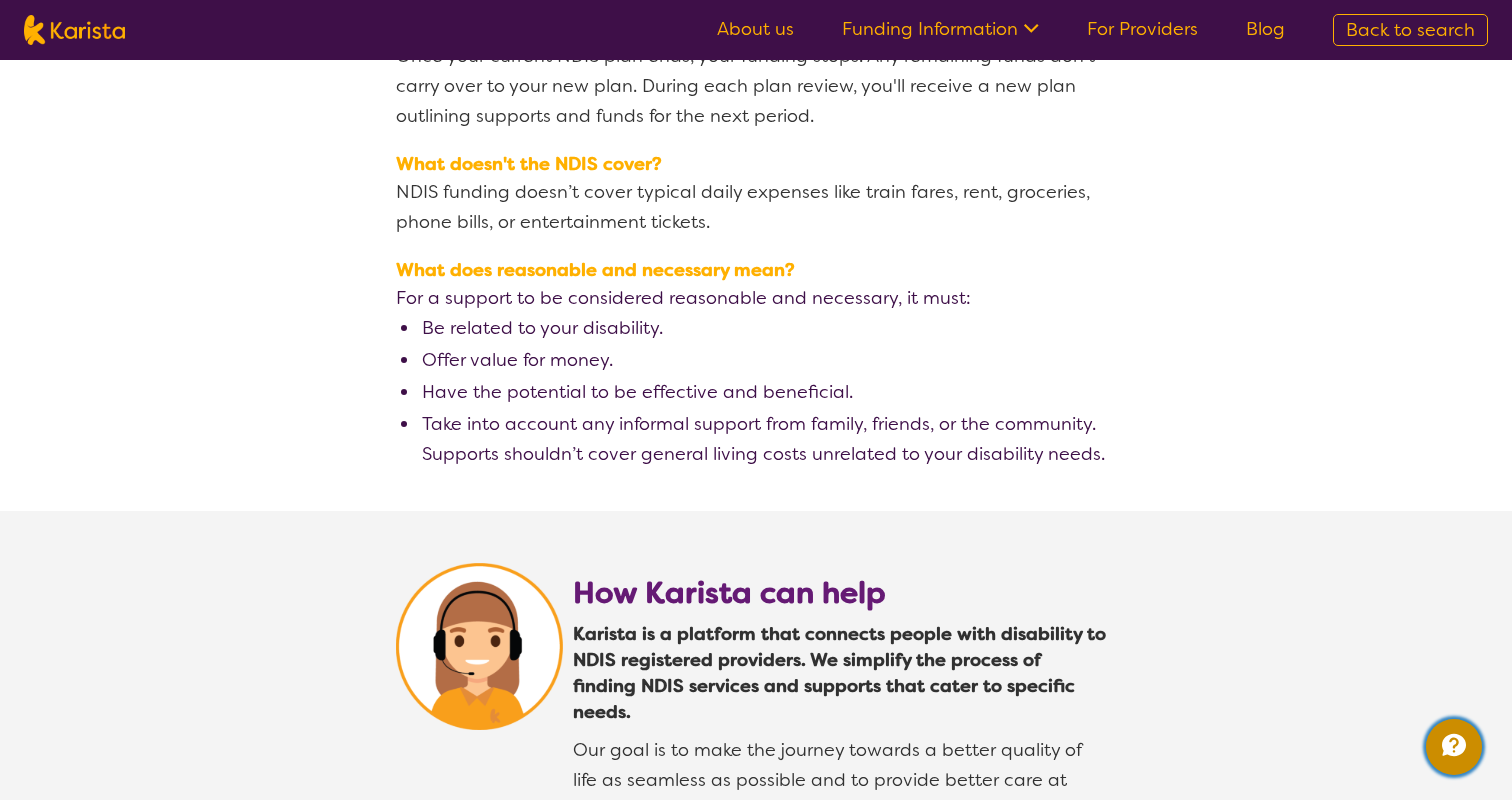 type 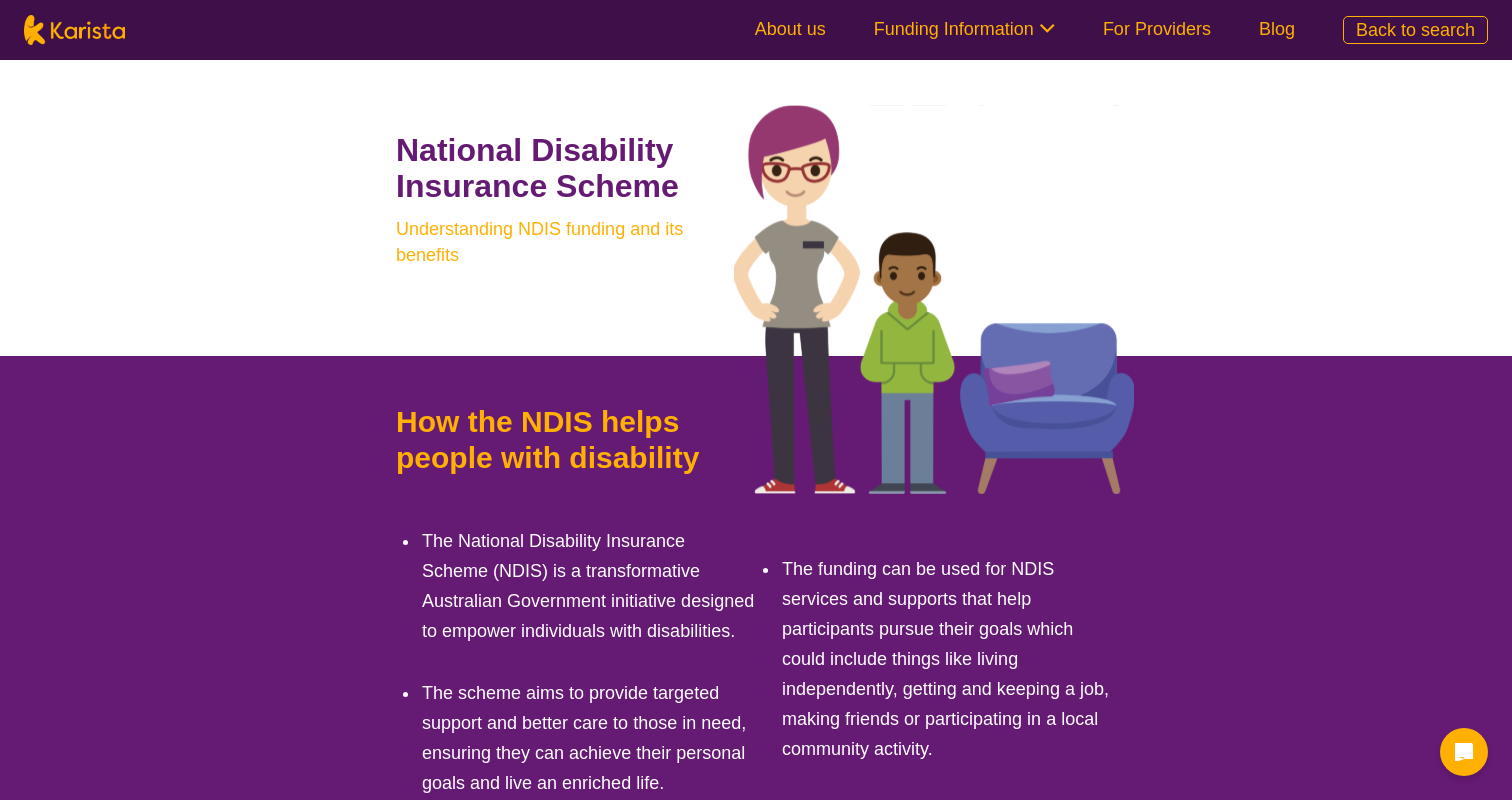 scroll, scrollTop: 0, scrollLeft: 0, axis: both 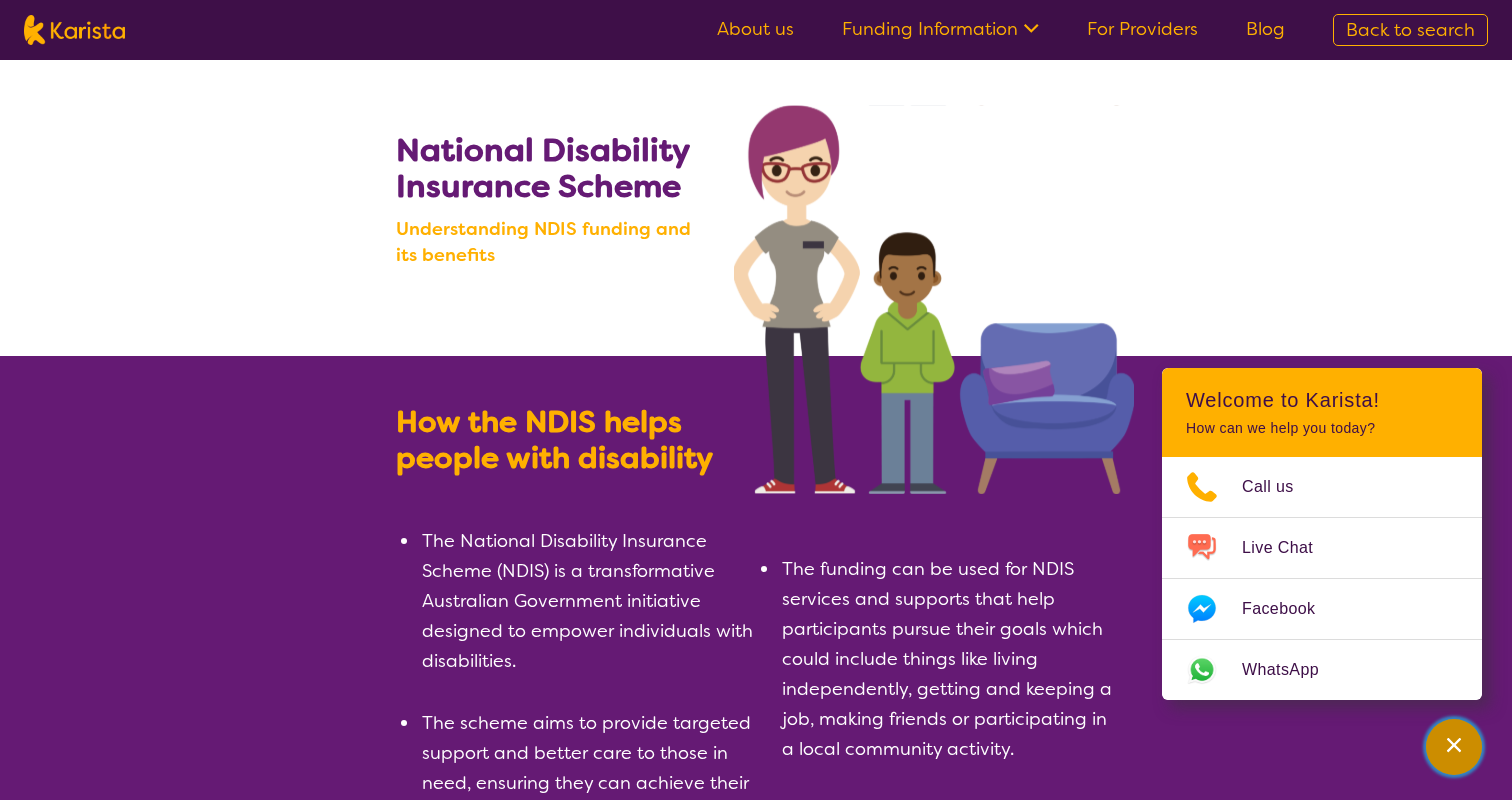 click 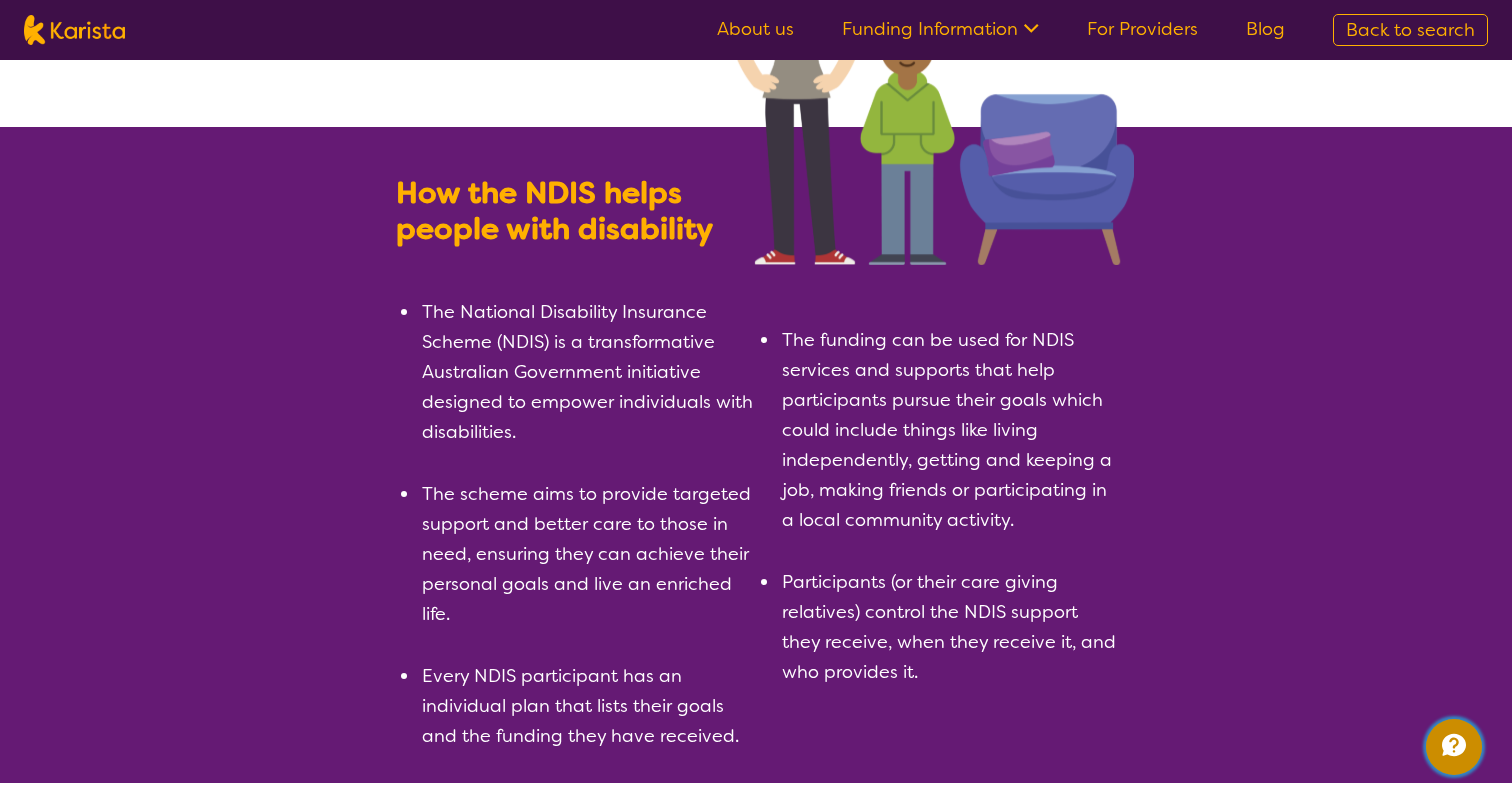 scroll, scrollTop: 0, scrollLeft: 0, axis: both 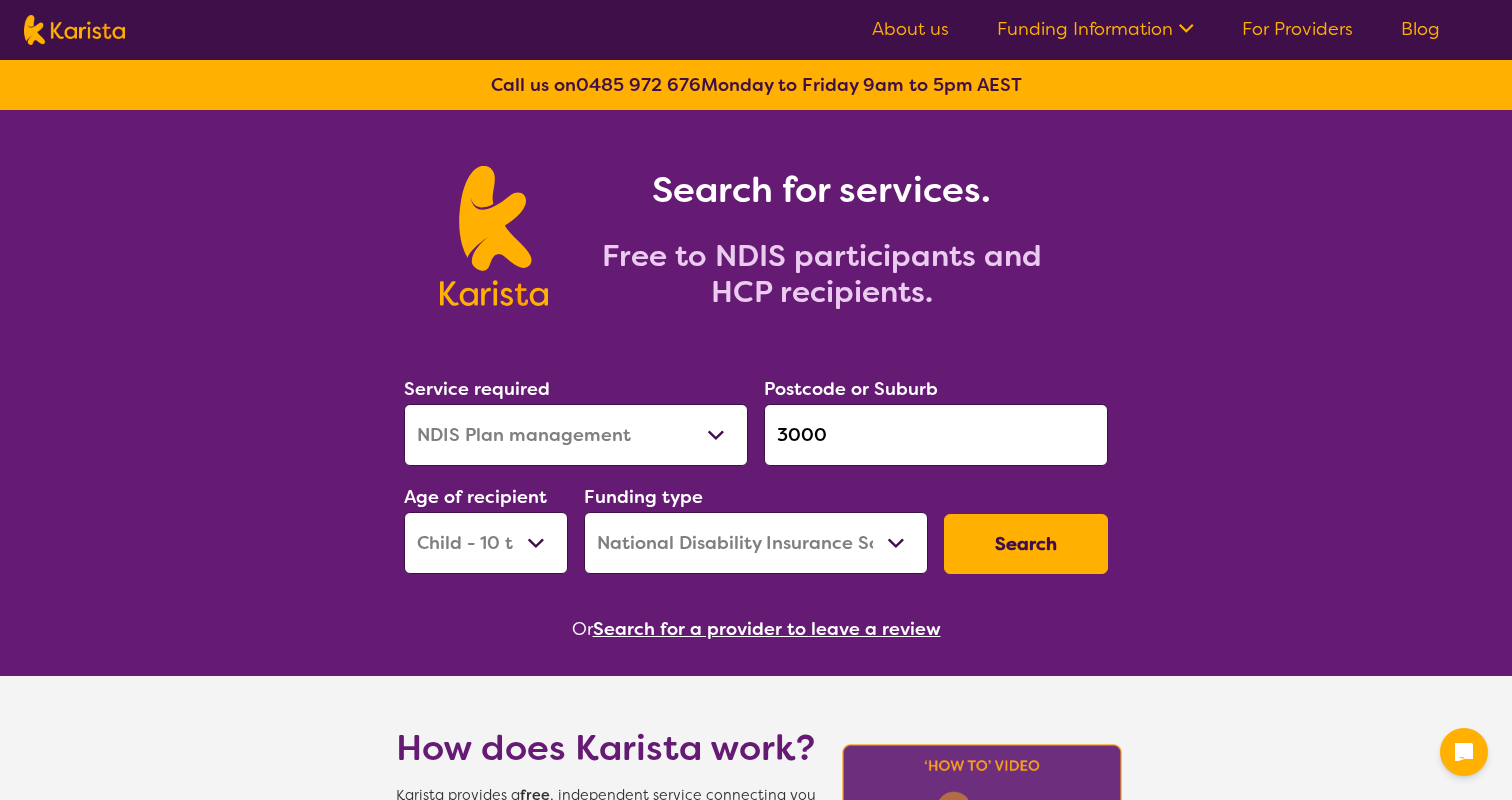 select on "NDIS Plan management" 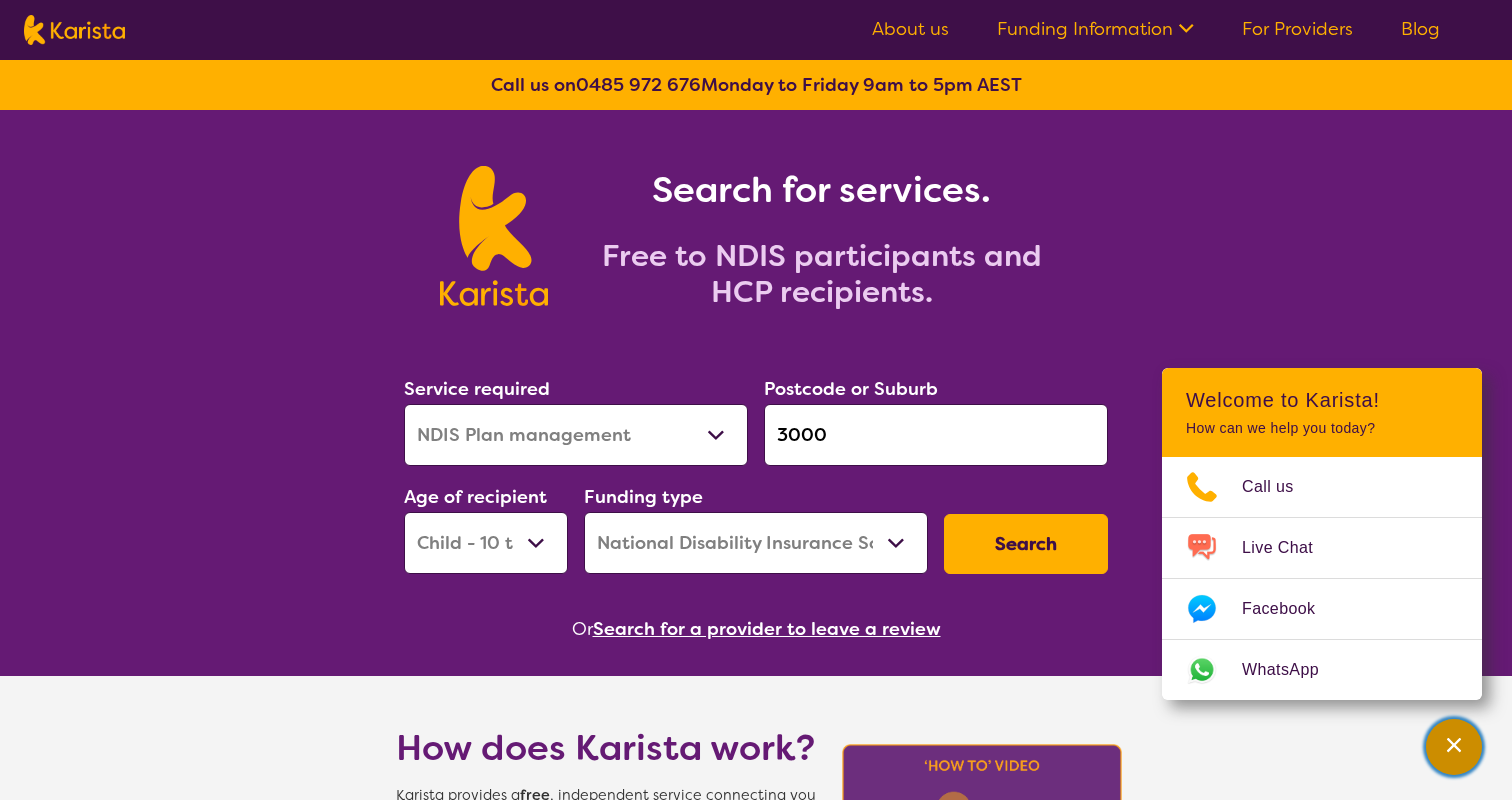 click at bounding box center (1454, 747) 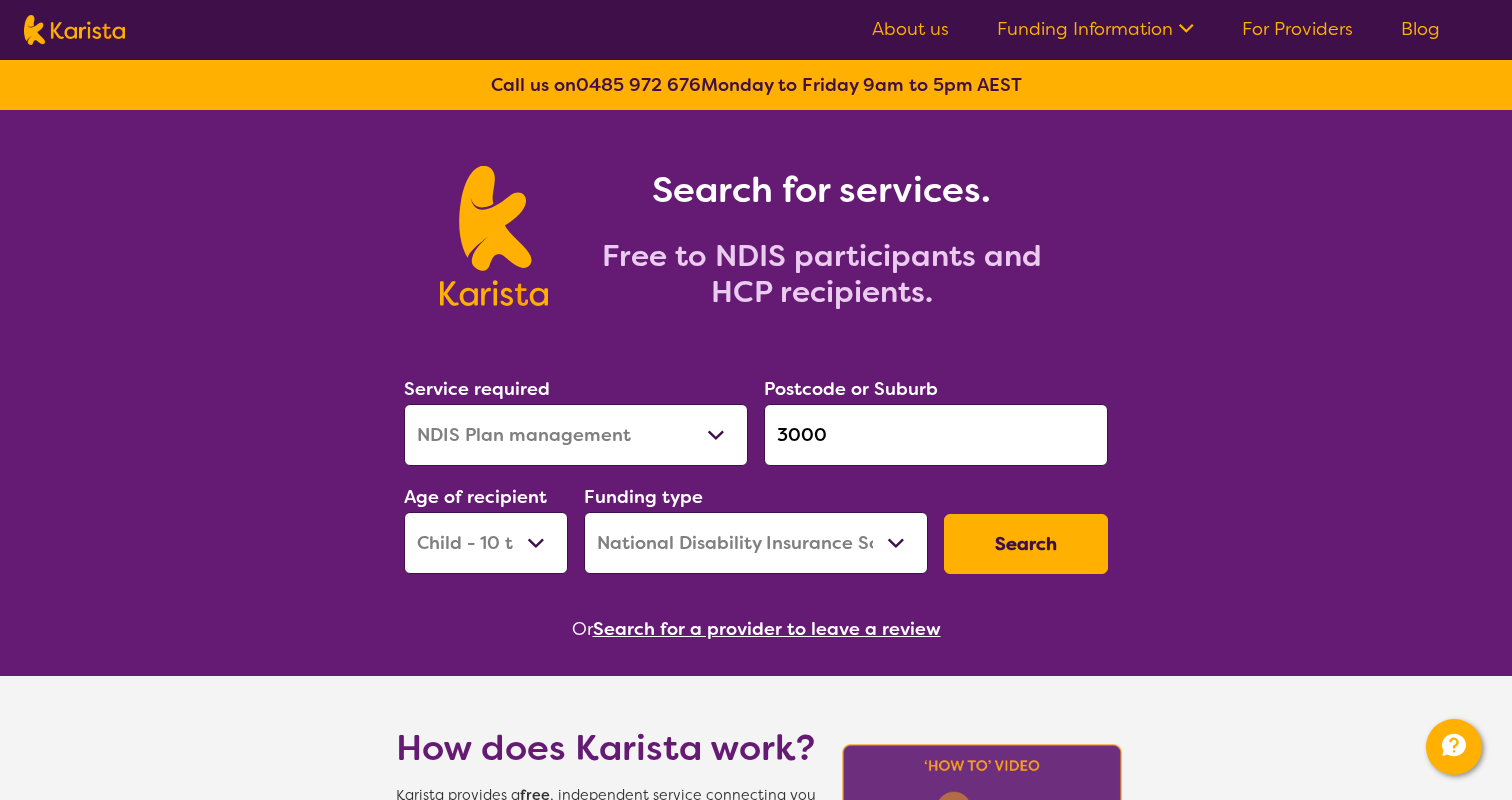 click on "Search" at bounding box center (1026, 544) 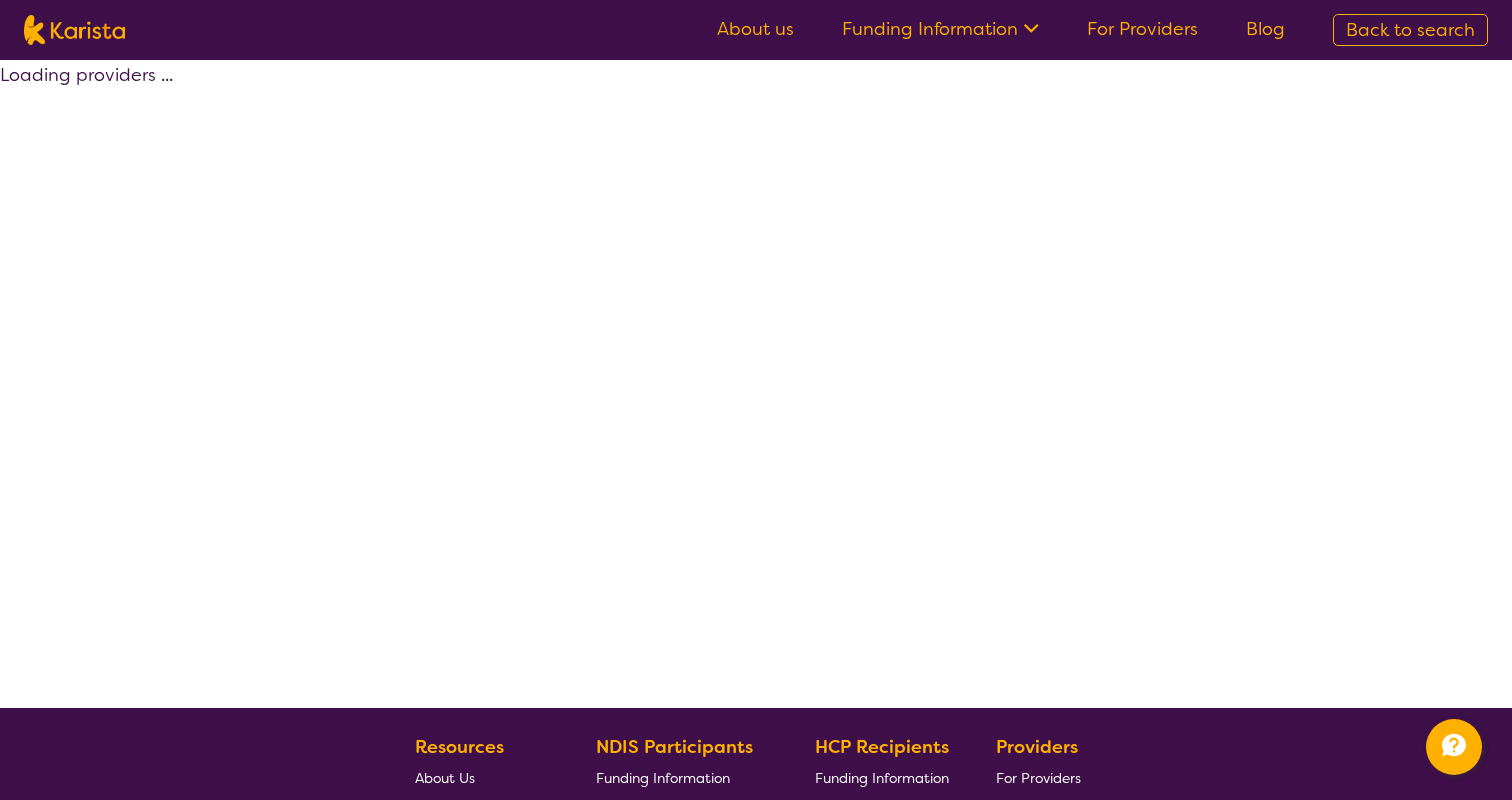 select on "by_score" 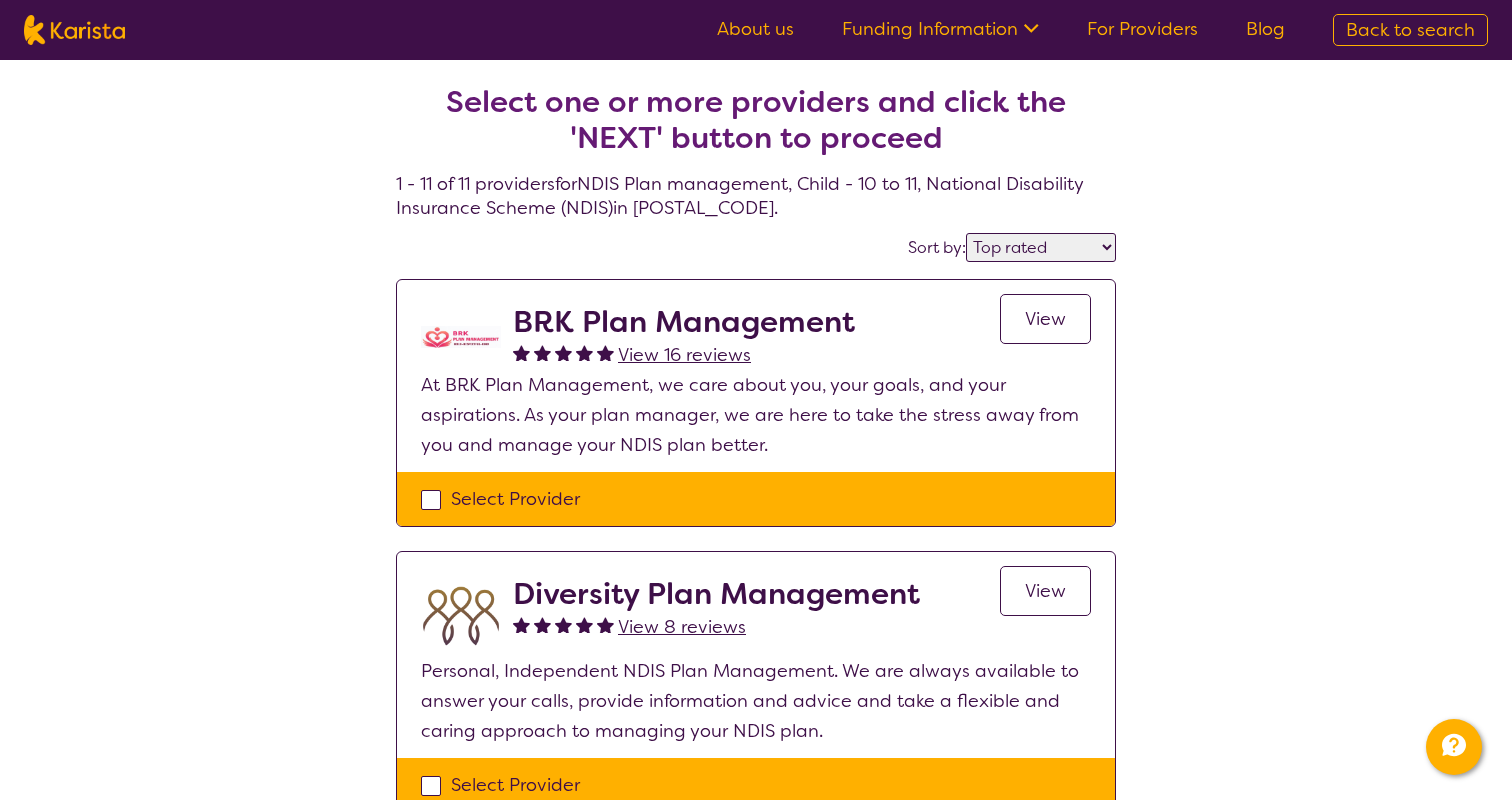click on "Select Provider" at bounding box center (756, 499) 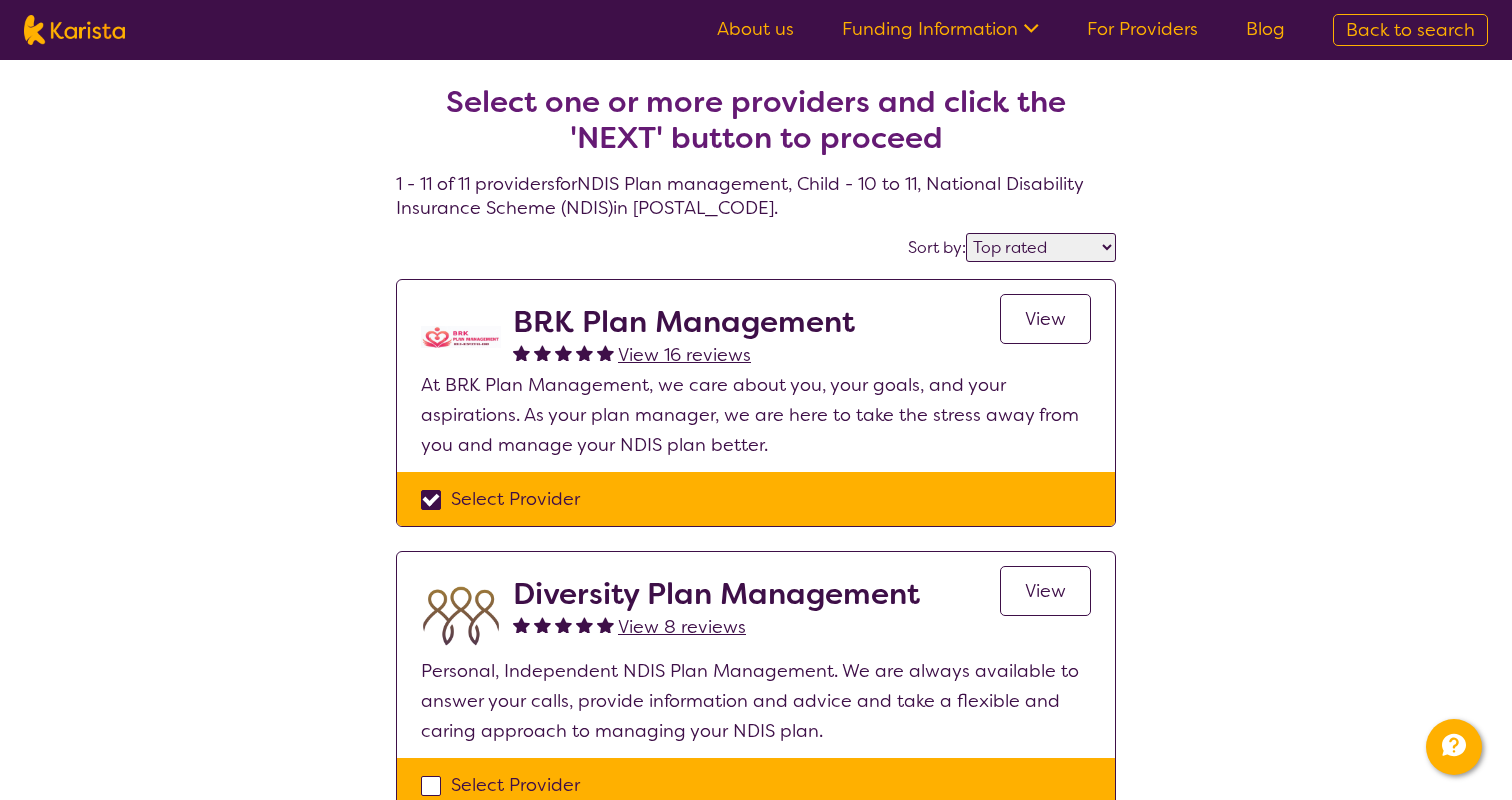 checkbox on "true" 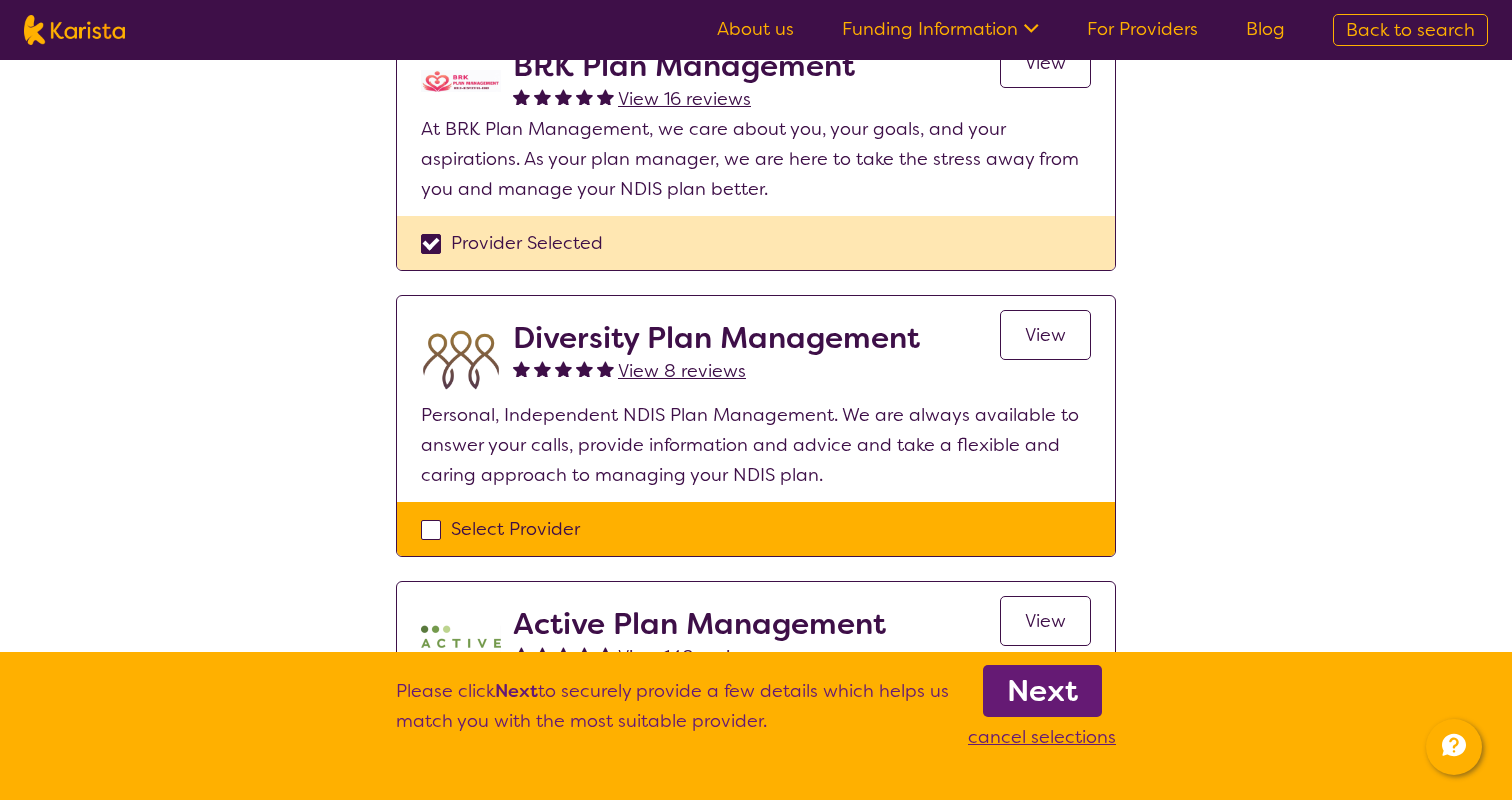 scroll, scrollTop: 263, scrollLeft: 0, axis: vertical 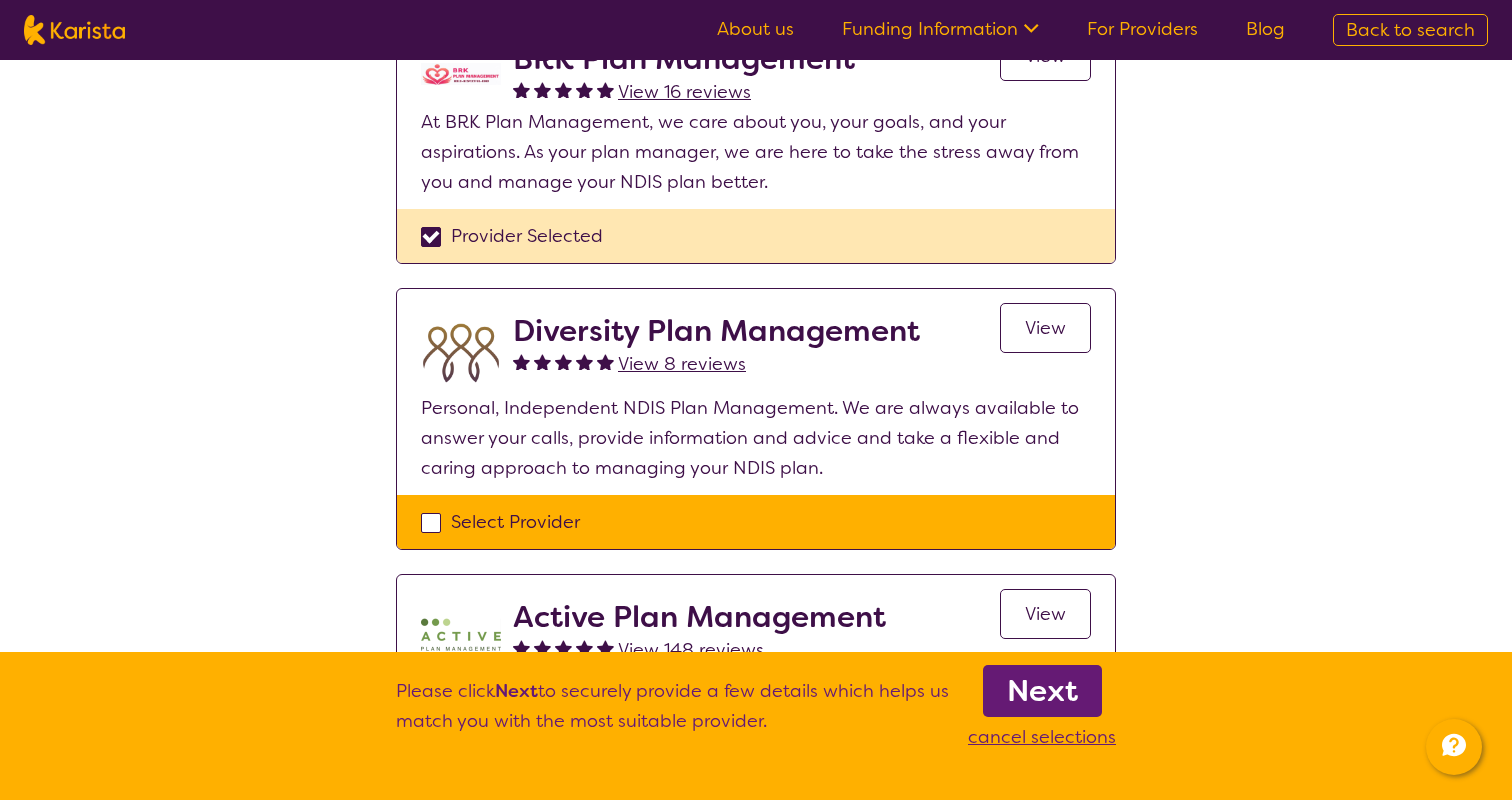 click on "Select Provider" at bounding box center (756, 522) 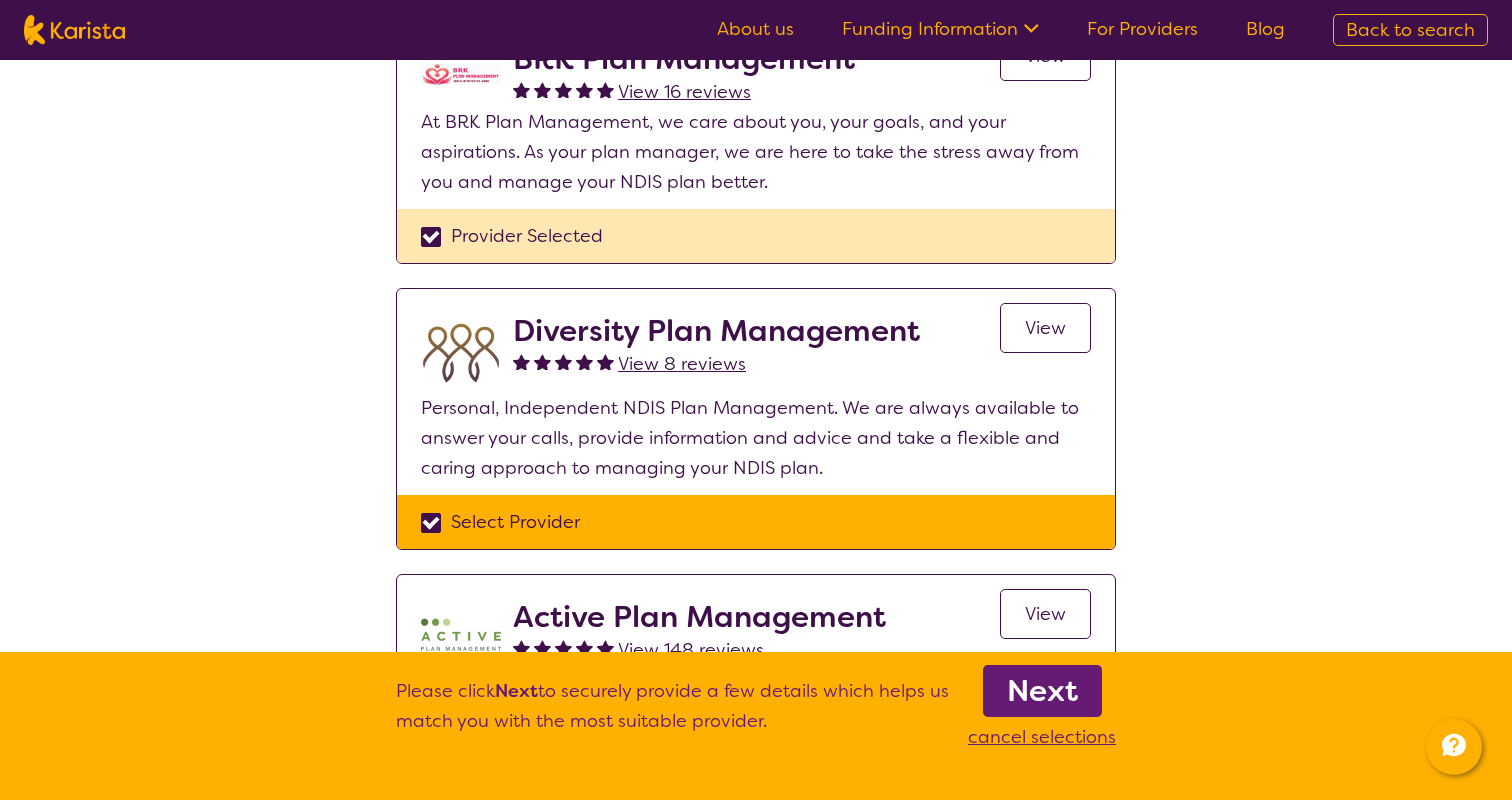 checkbox on "true" 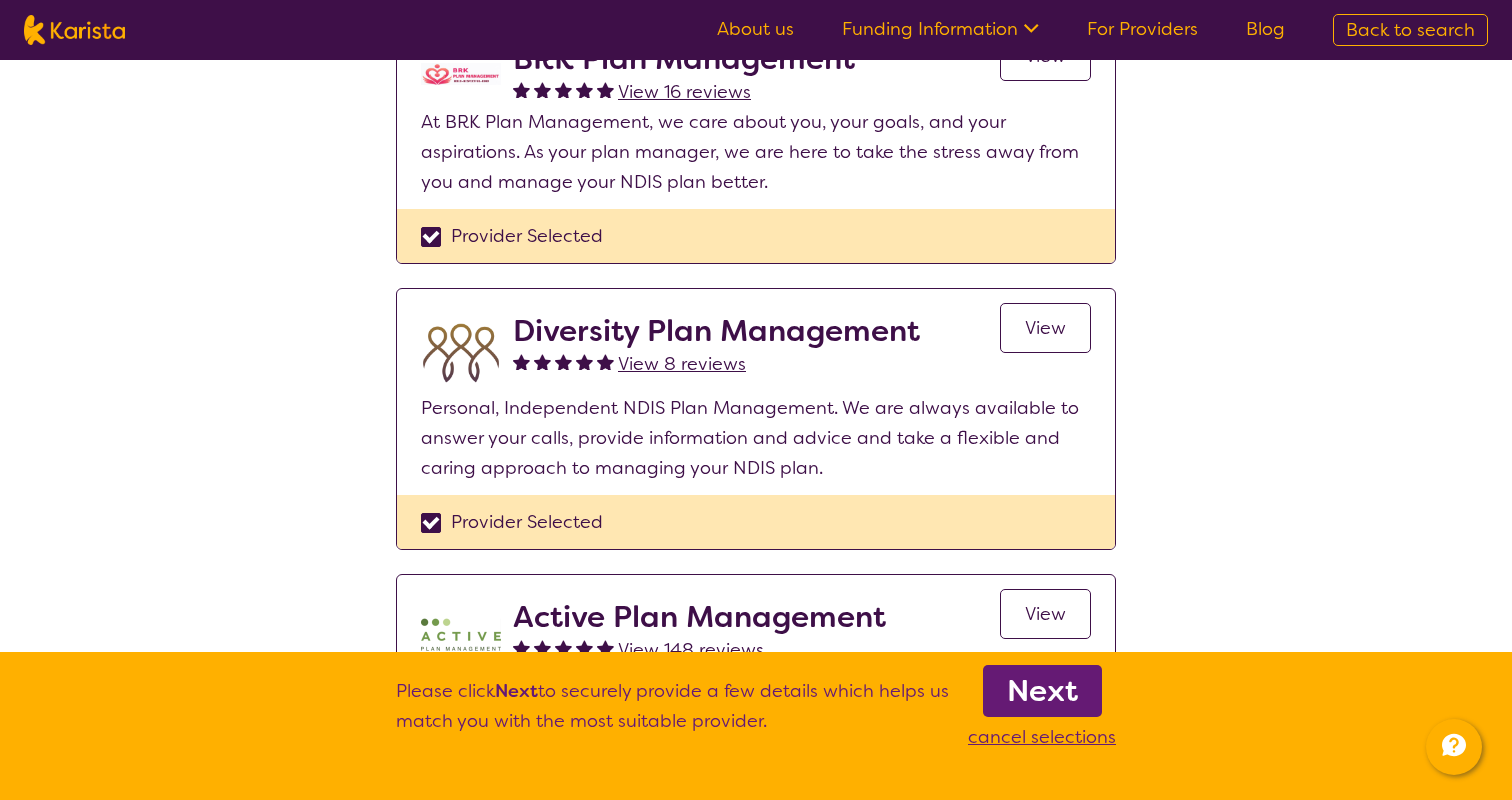 click on "Next" at bounding box center (1042, 691) 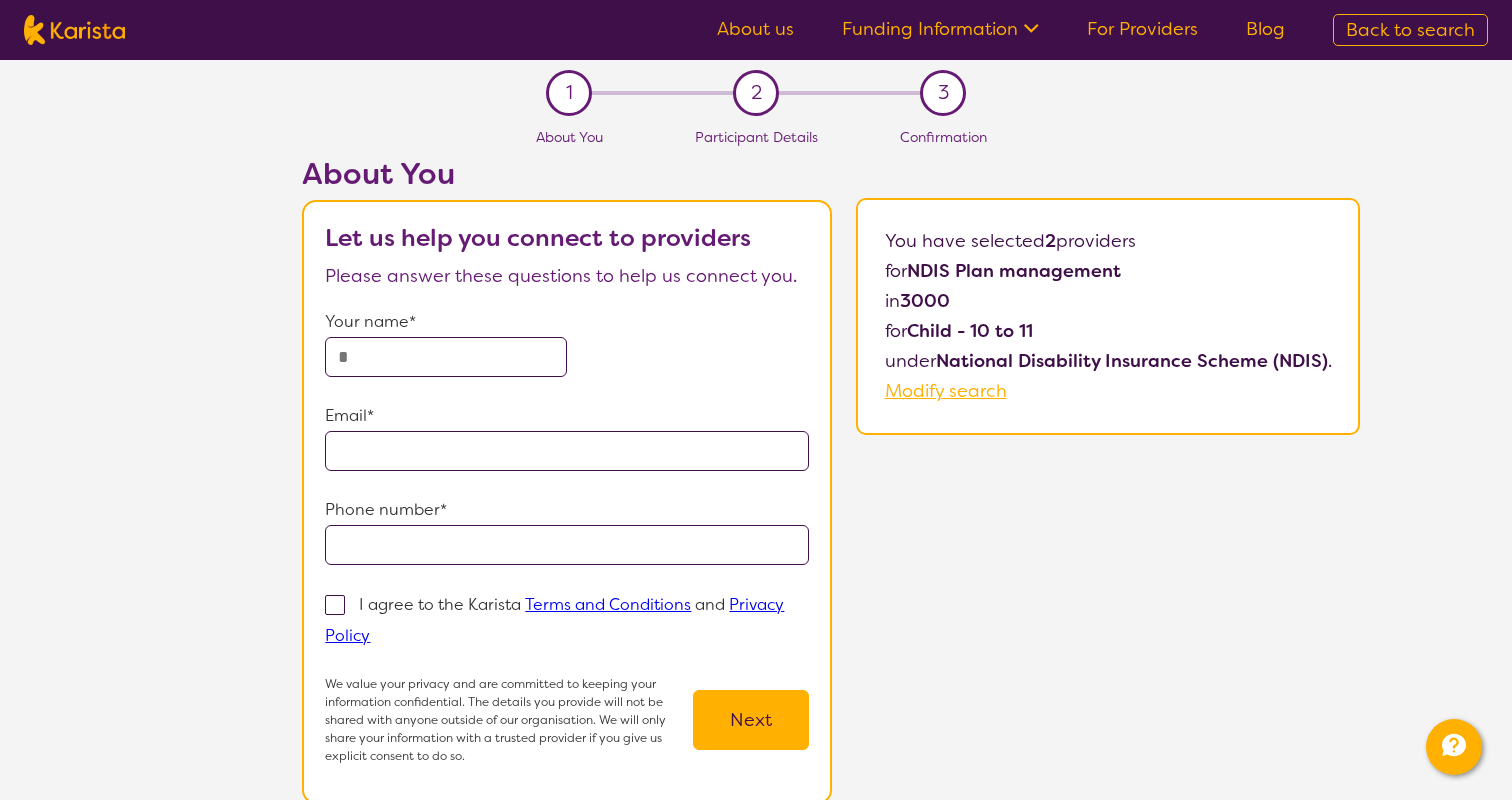 click at bounding box center (446, 357) 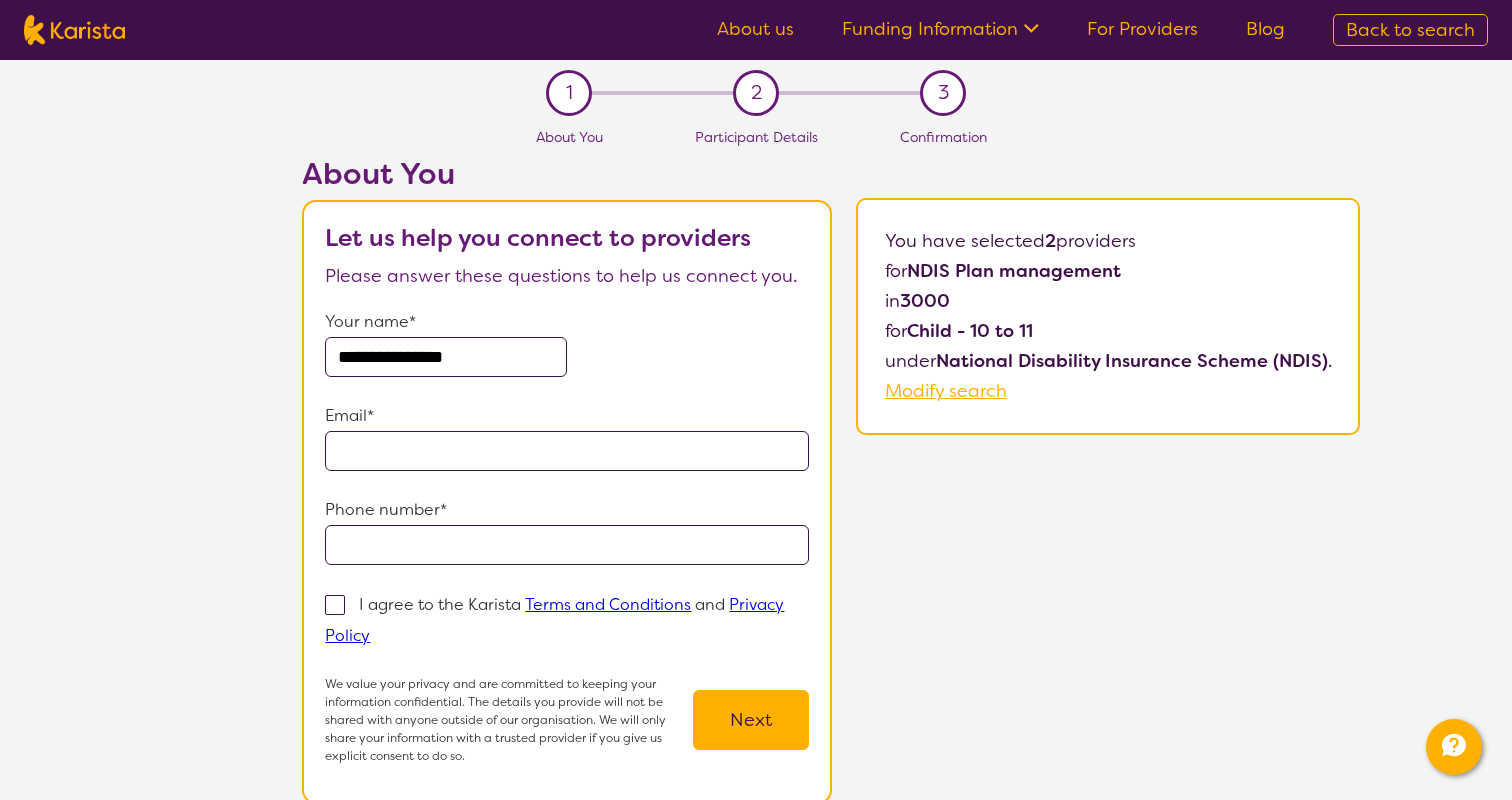 type on "**********" 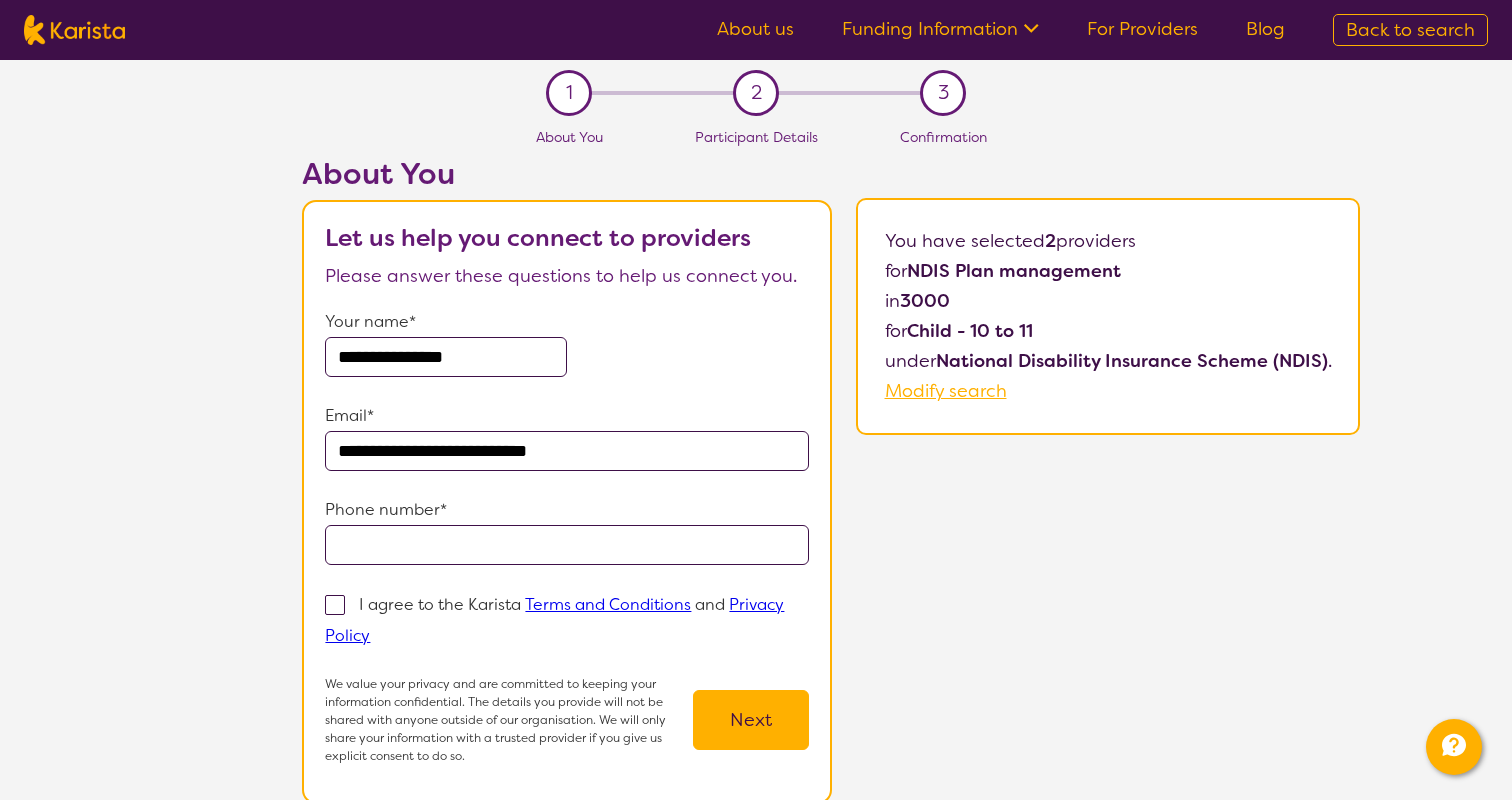 type on "**********" 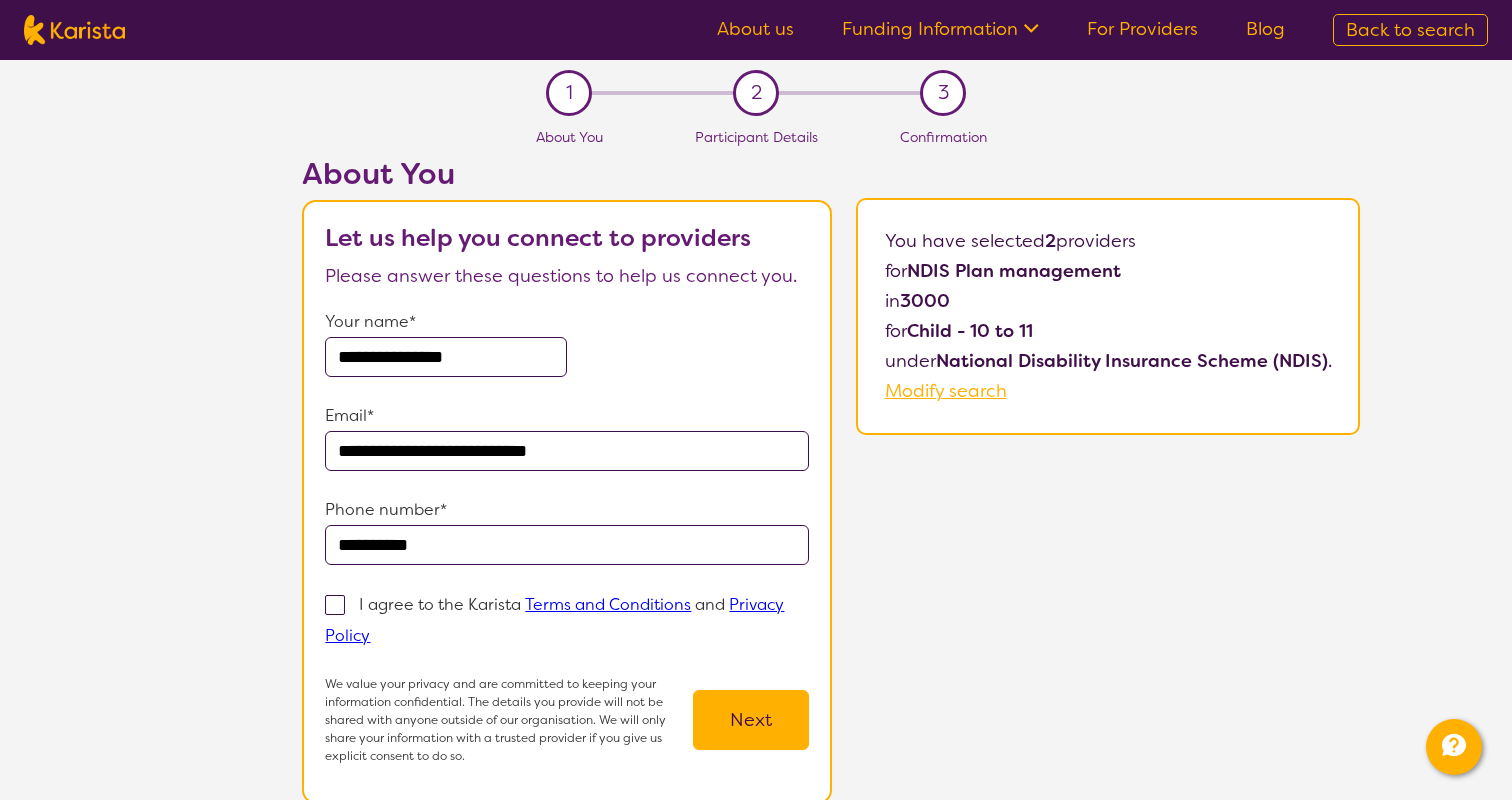 scroll, scrollTop: 18, scrollLeft: 0, axis: vertical 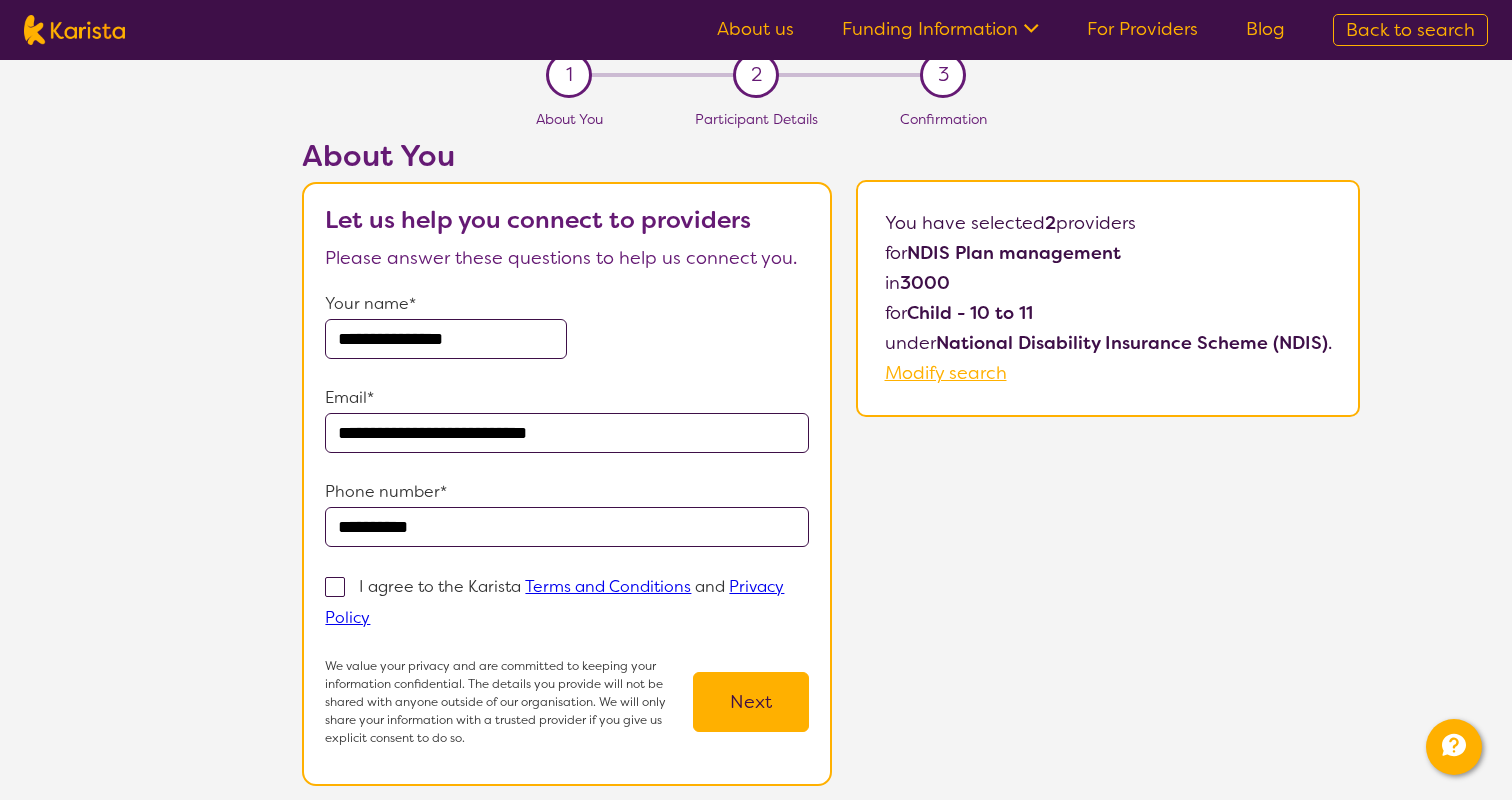 click on "[CREDIT_CARD]" at bounding box center (446, 339) 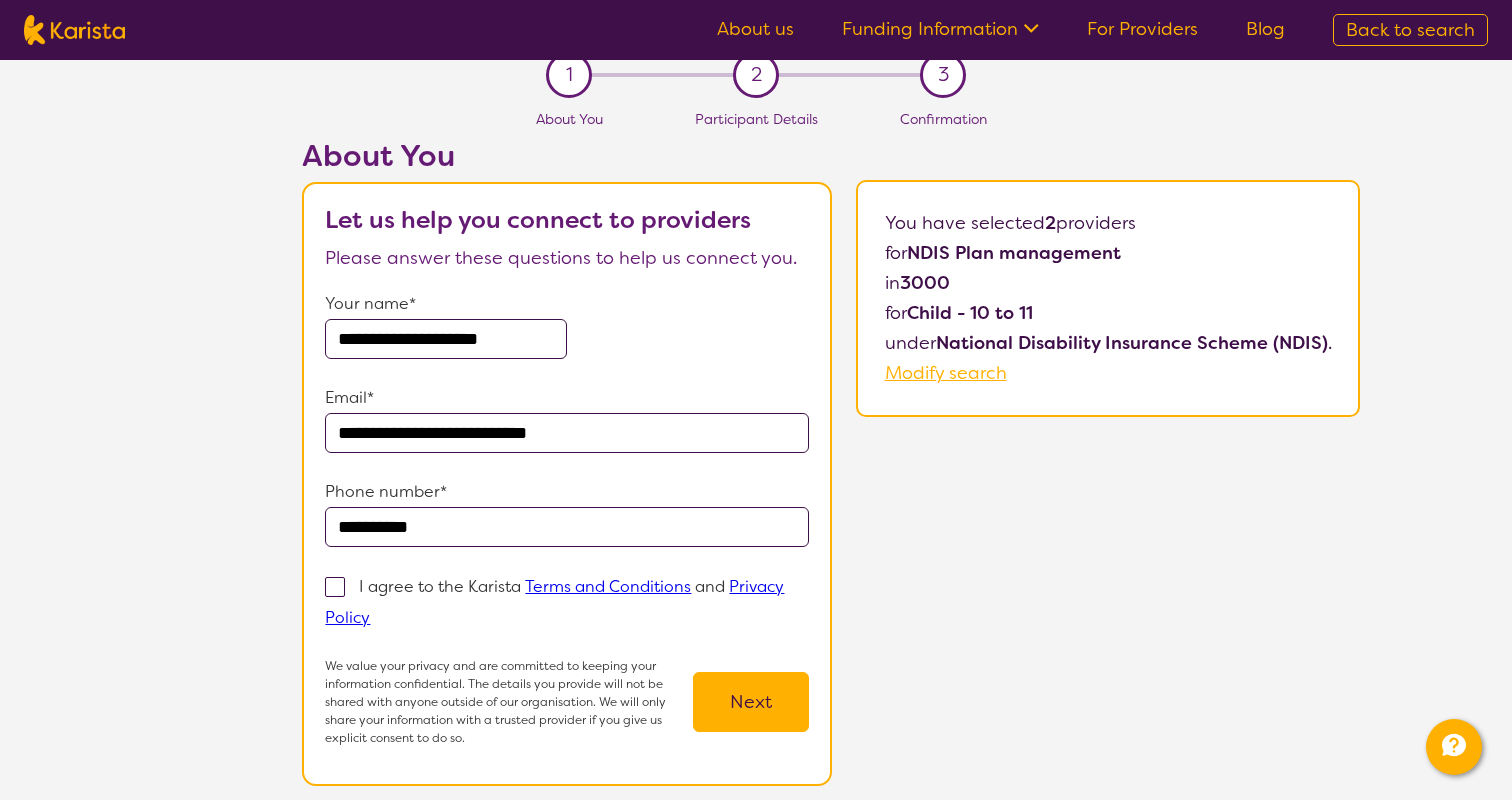 type on "**********" 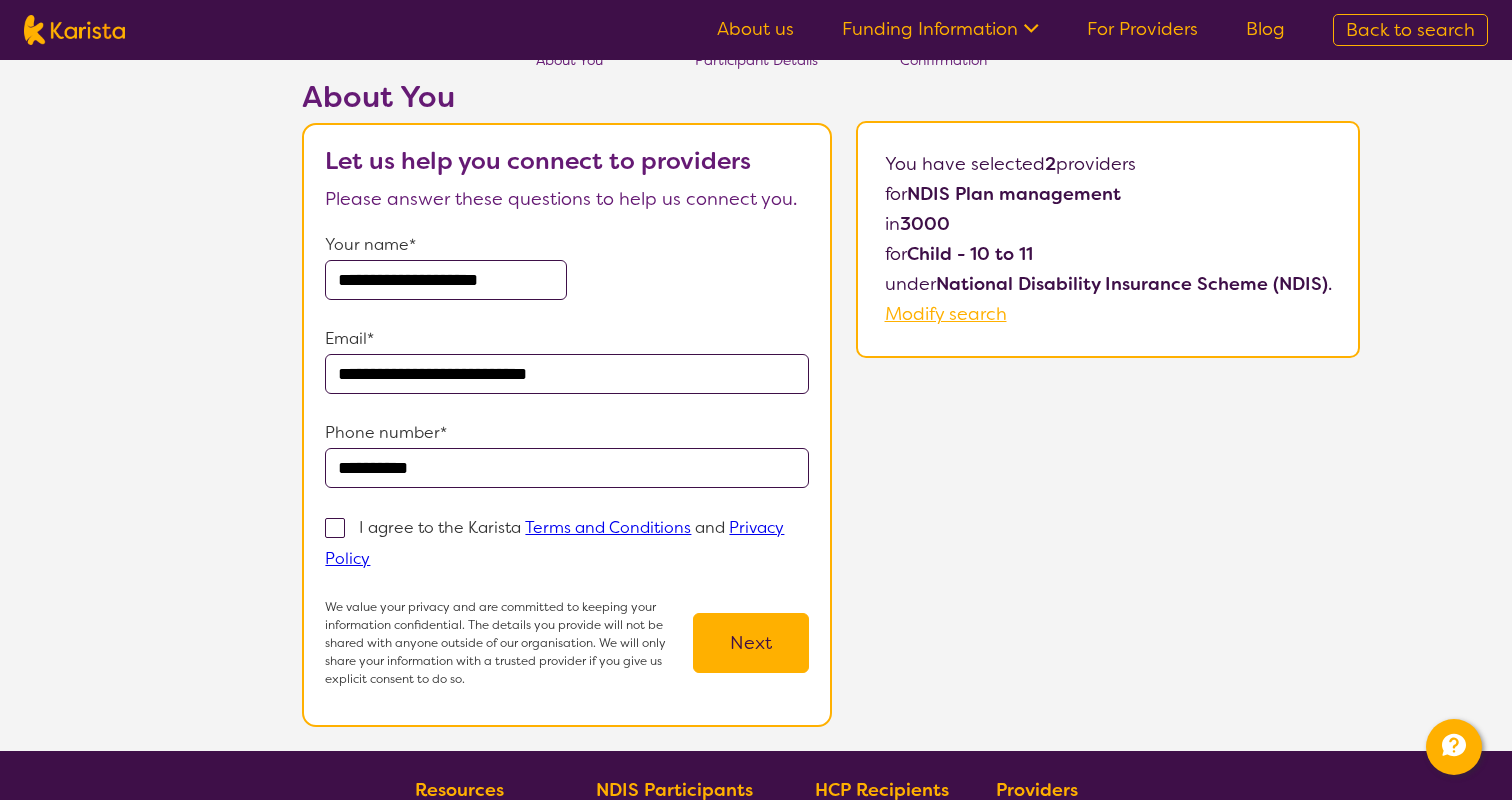 scroll, scrollTop: 99, scrollLeft: 0, axis: vertical 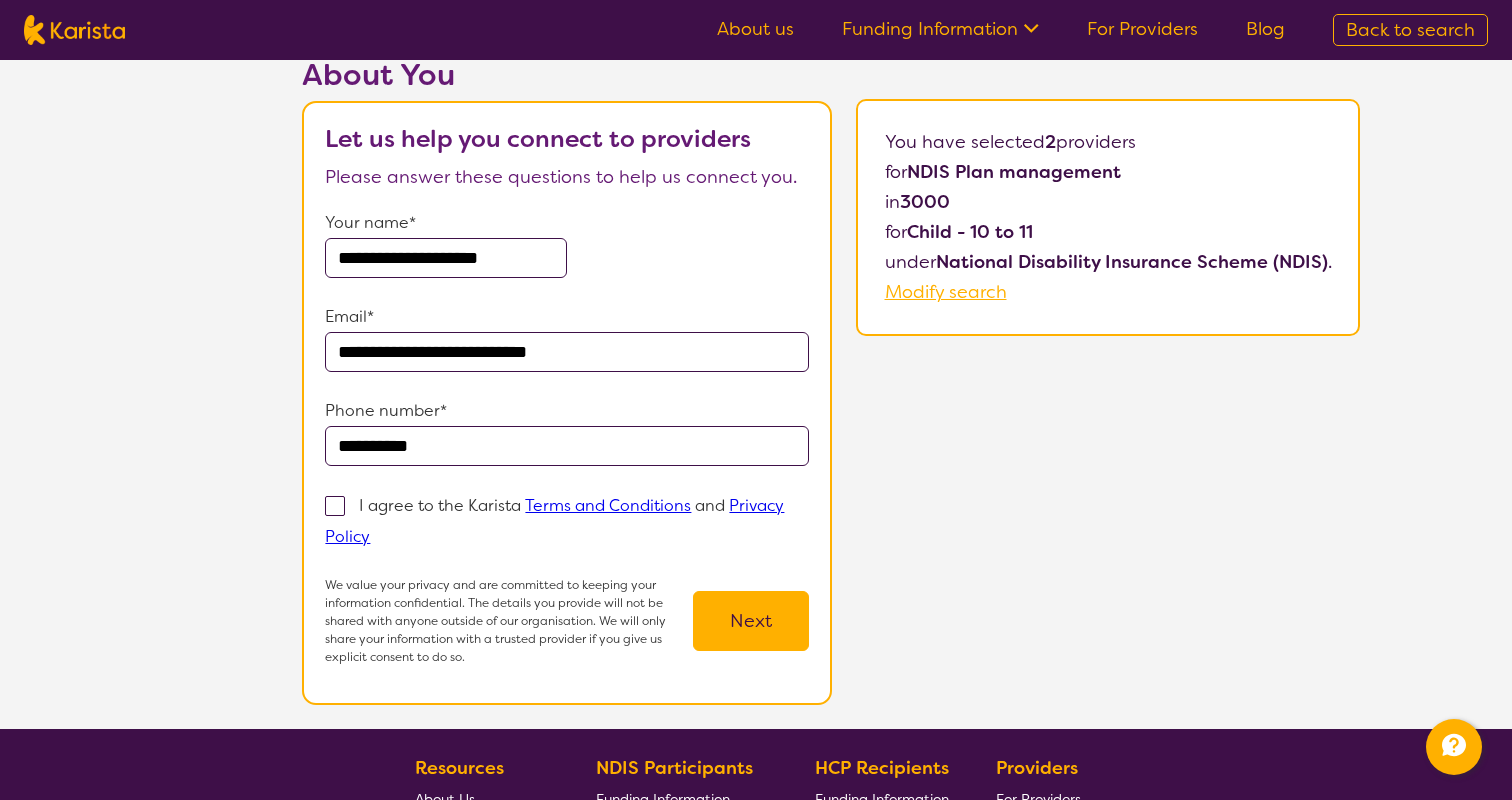 click on "I agree to the Karista   Terms and Conditions   and   Privacy Policy" at bounding box center (554, 521) 